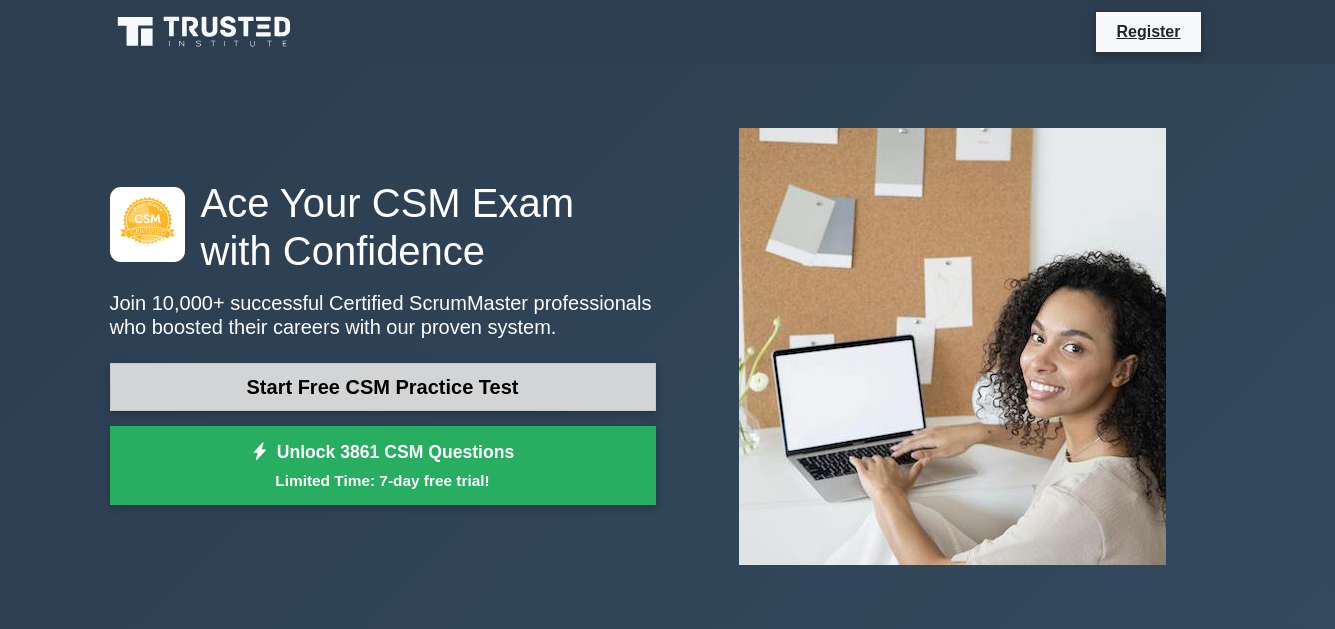 scroll, scrollTop: 0, scrollLeft: 0, axis: both 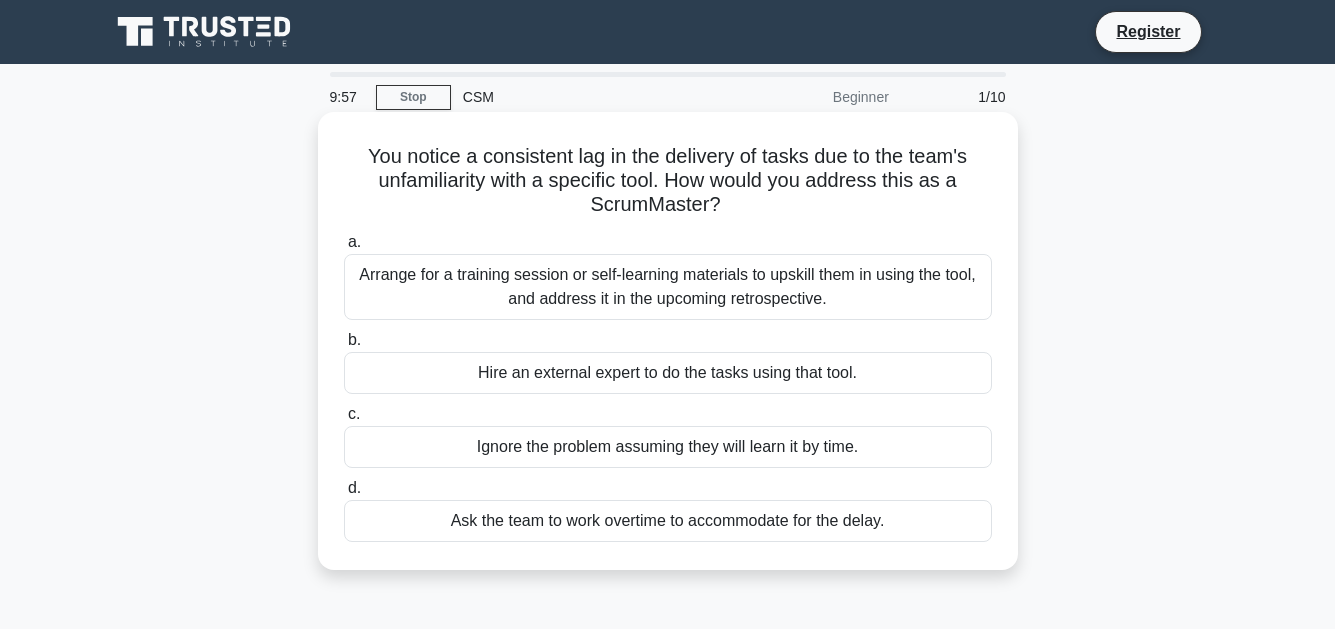 drag, startPoint x: 464, startPoint y: 171, endPoint x: 912, endPoint y: 536, distance: 577.8659 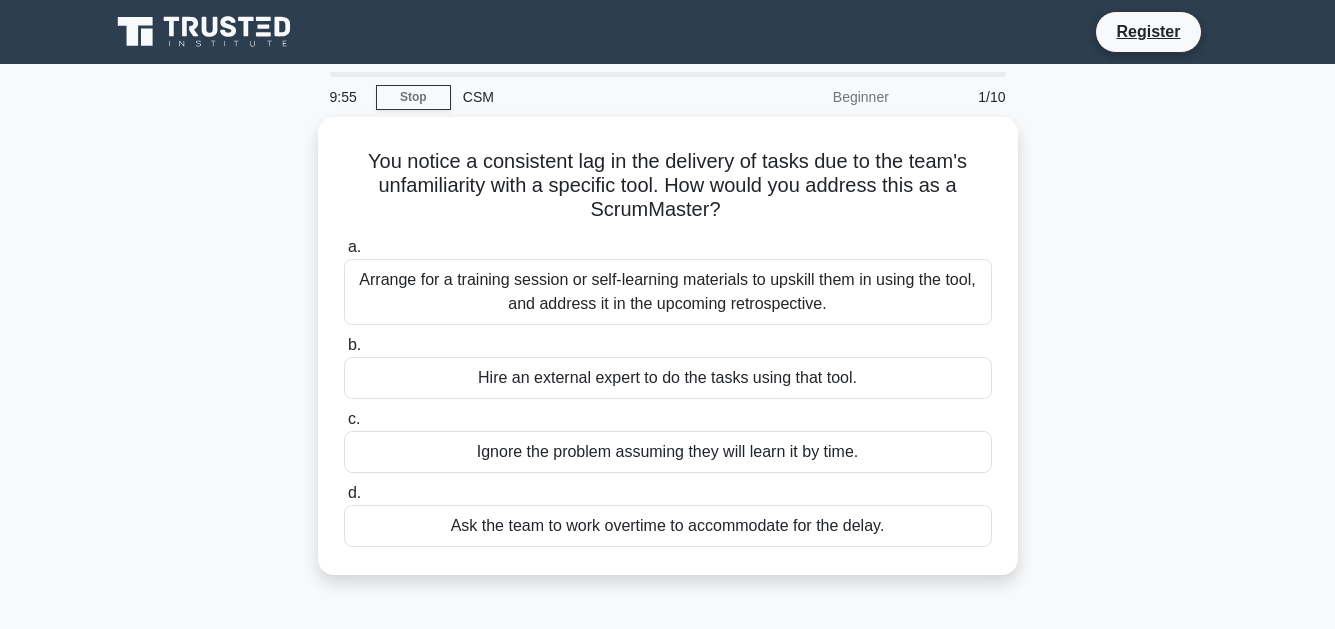 click on "You notice a consistent lag in the delivery of tasks due to the team's unfamiliarity with a specific tool. How would you address this as a ScrumMaster?
.spinner_0XTQ{transform-origin:center;animation:spinner_y6GP .75s linear infinite}@keyframes spinner_y6GP{100%{transform:rotate(360deg)}}
a.
b.
c. d." at bounding box center (668, 358) 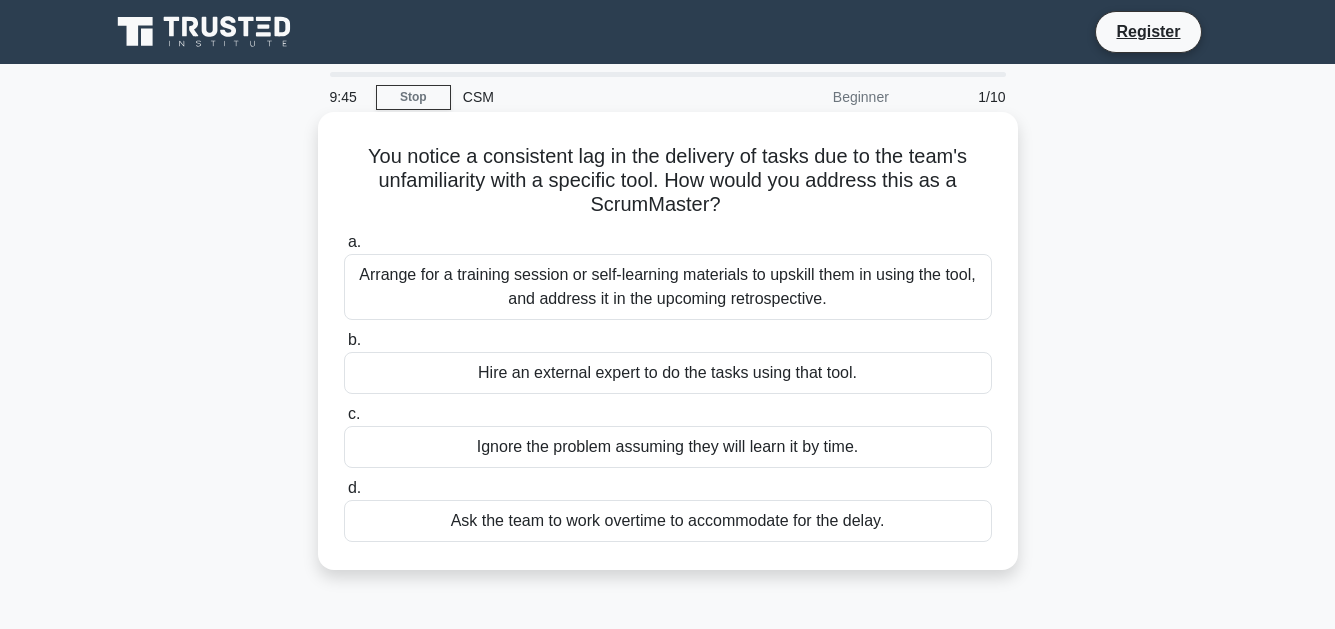 click on "Arrange for a training session or self-learning materials to upskill them in using the tool, and address it in the upcoming retrospective." at bounding box center (668, 287) 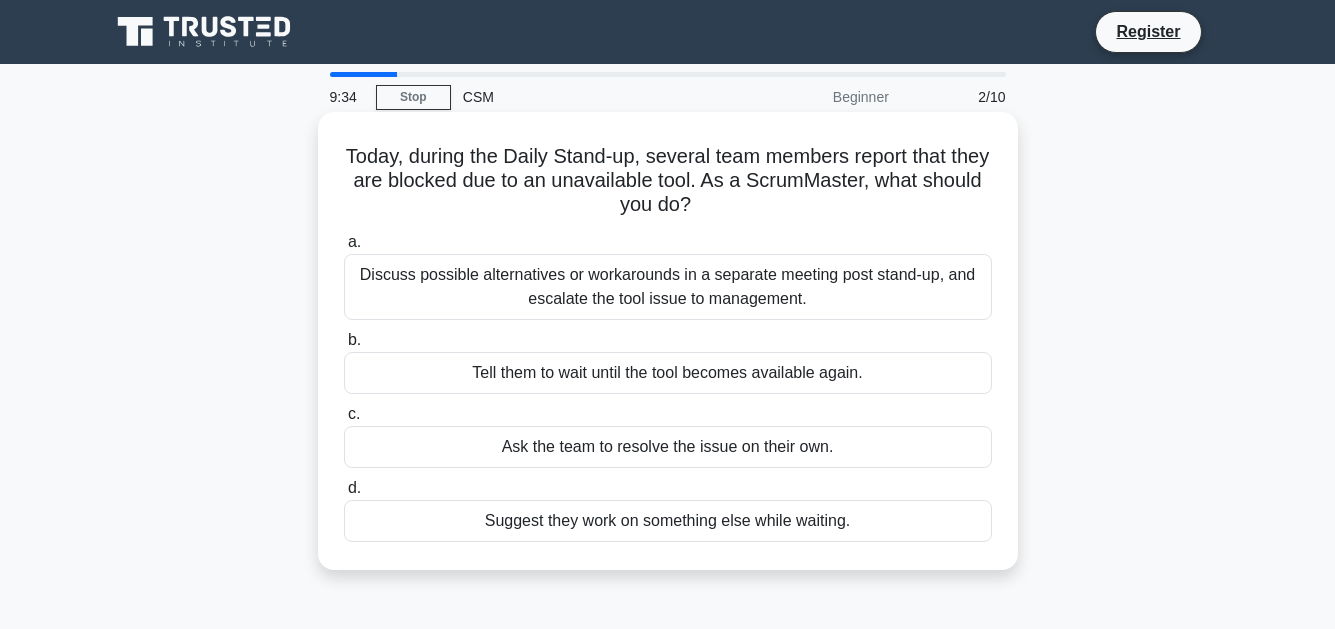 drag, startPoint x: 361, startPoint y: 150, endPoint x: 1001, endPoint y: 556, distance: 757.9156 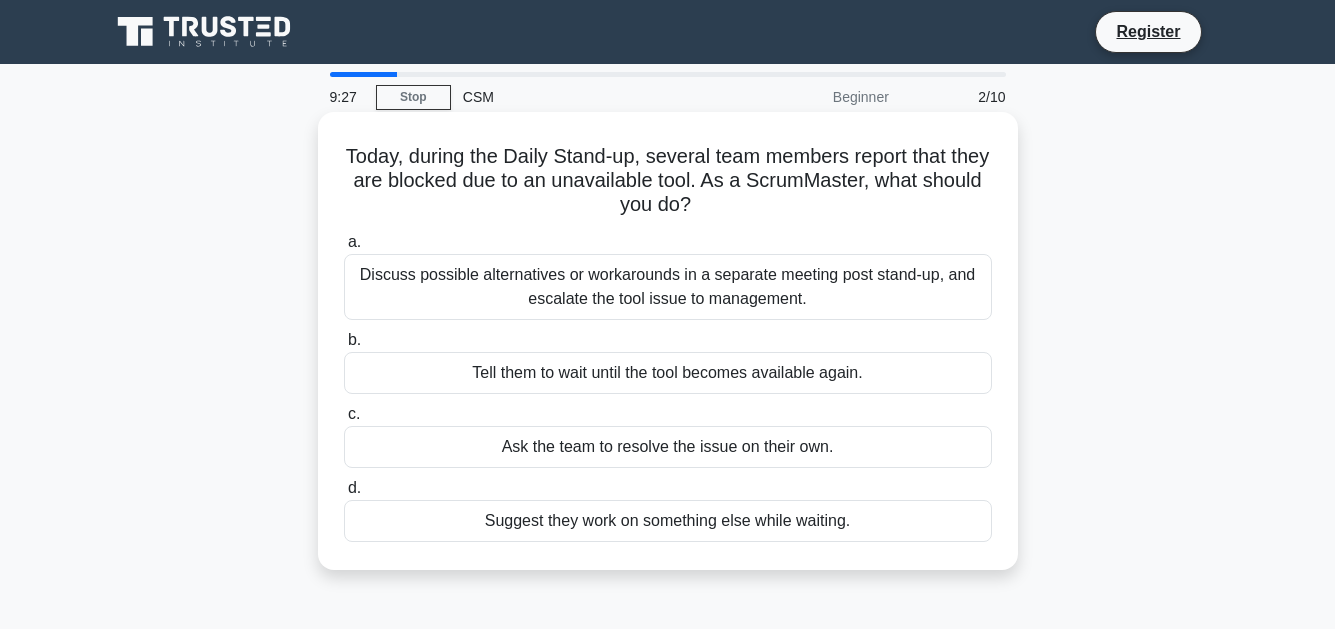 click on "Discuss possible alternatives or workarounds in a separate meeting post stand-up, and escalate the tool issue to management." at bounding box center [668, 287] 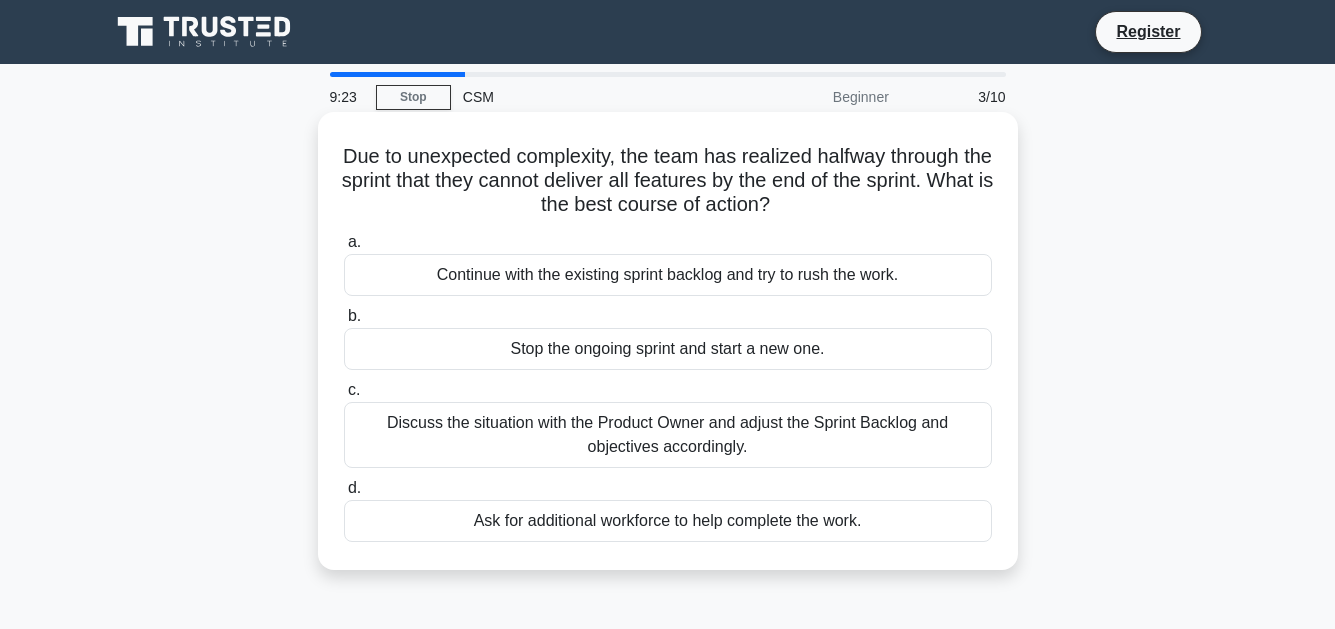 drag, startPoint x: 523, startPoint y: 169, endPoint x: 948, endPoint y: 533, distance: 559.57214 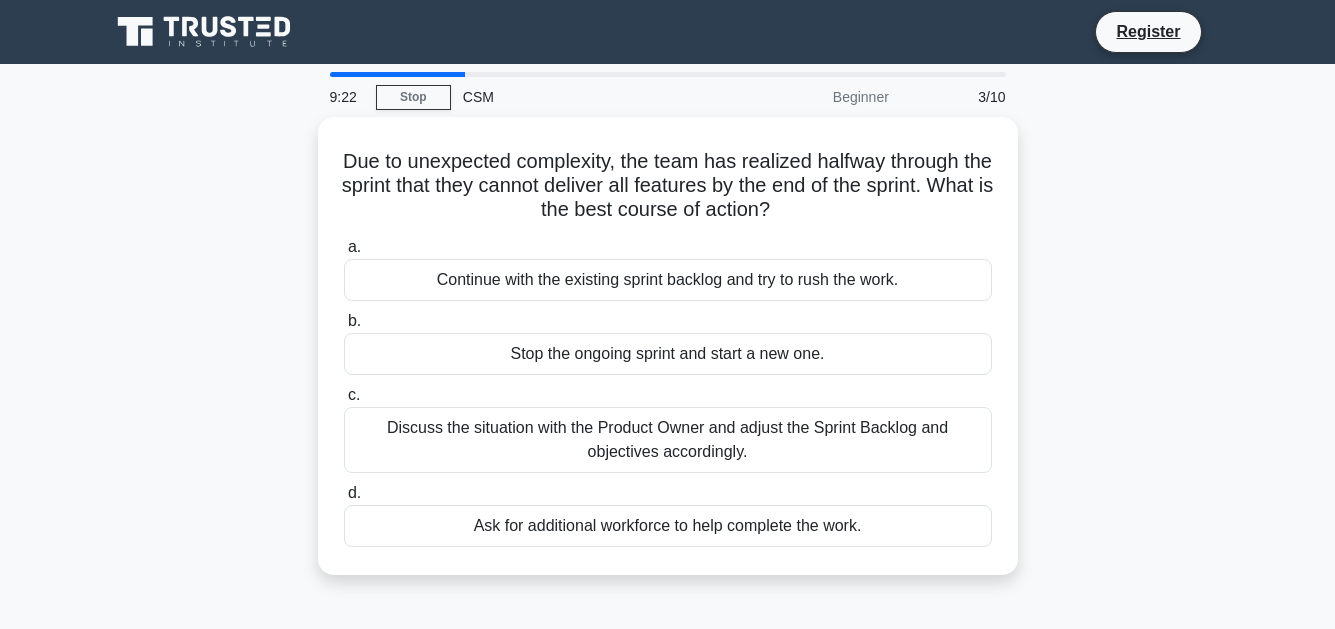 click on "Due to unexpected complexity, the team has realized halfway through the sprint that they cannot deliver all features by the end of the sprint. What is the best course of action?
.spinner_0XTQ{transform-origin:center;animation:spinner_y6GP .75s linear infinite}@keyframes spinner_y6GP{100%{transform:rotate(360deg)}}
a.
Continue with the existing sprint backlog and try to rush the work.
b. c. d." at bounding box center (668, 358) 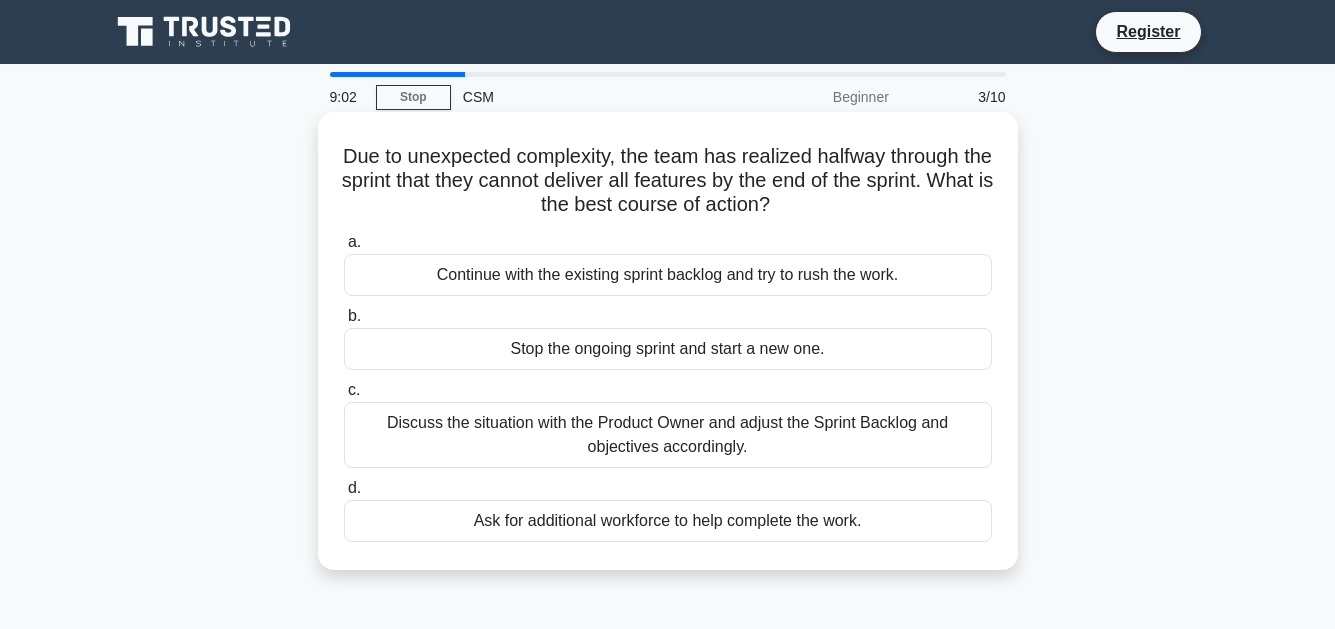 click on "Discuss the situation with the Product Owner and adjust the Sprint Backlog and objectives accordingly." at bounding box center [668, 435] 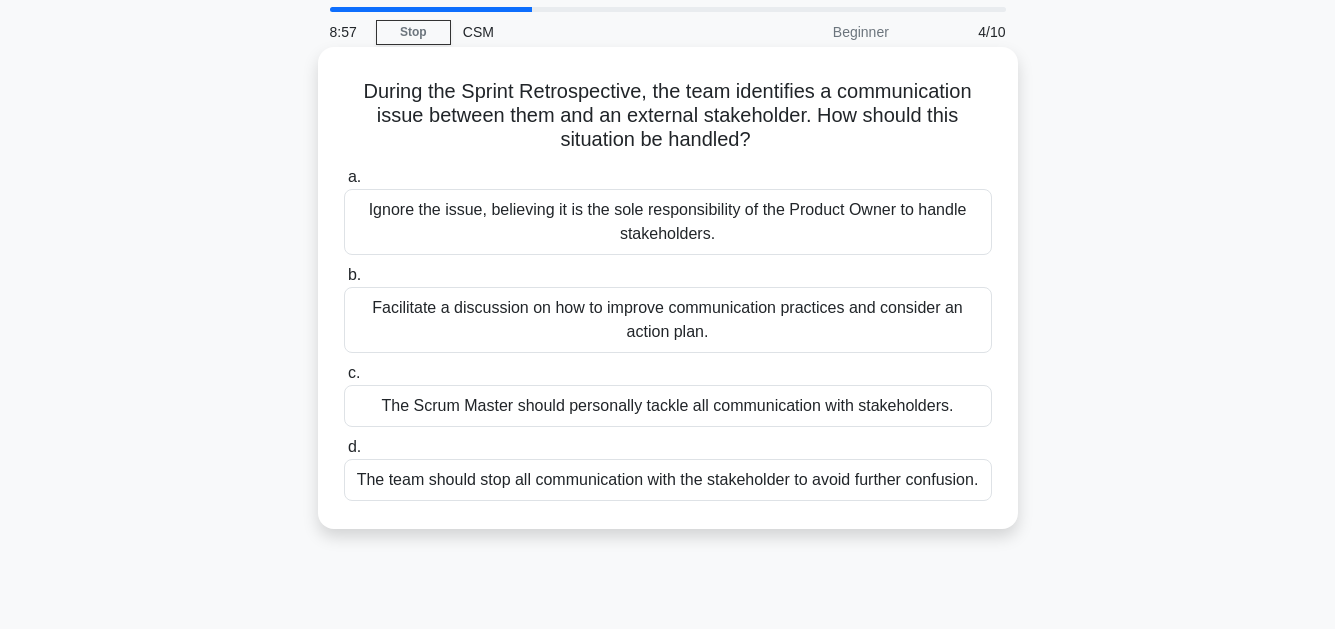 scroll, scrollTop: 100, scrollLeft: 0, axis: vertical 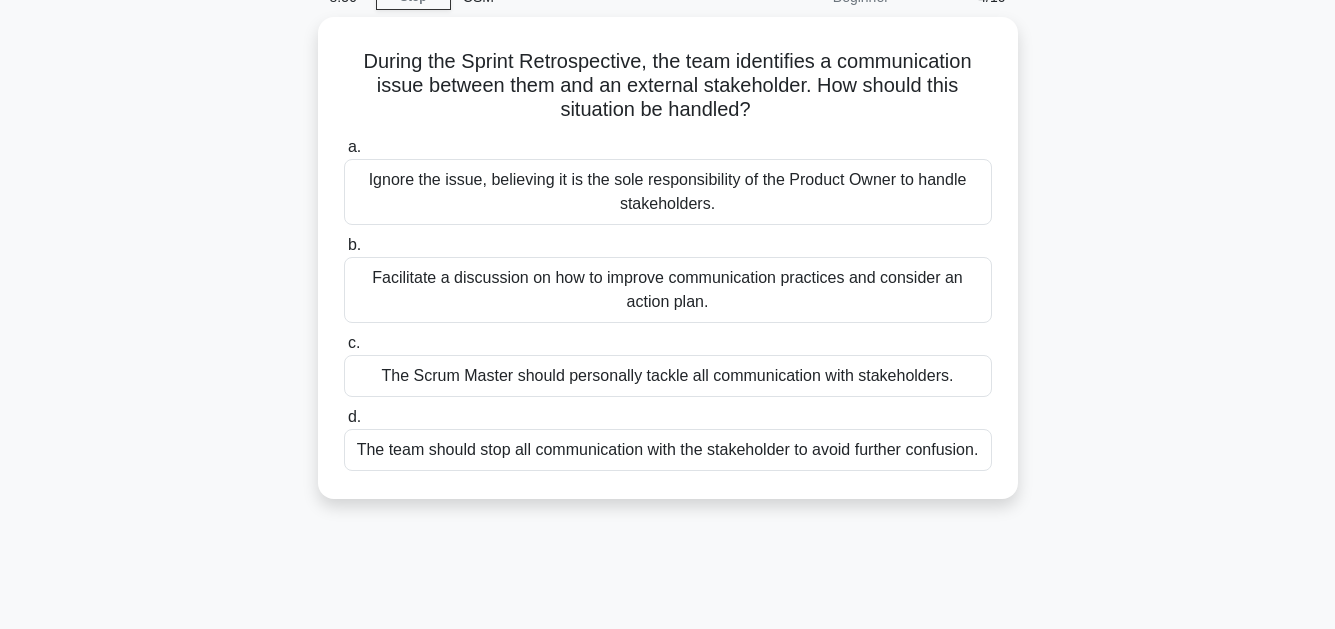 copy on "During the Sprint Retrospective, the team identifies a communication issue between them and an external stakeholder. How should this situation be handled?
.spinner_0XTQ{transform-origin:center;animation:spinner_y6GP .75s linear infinite}@keyframes spinner_y6GP{100%{transform:rotate(360deg)}}
a.
Ignore the issue, believing it is the sole responsibility of the Product Owner to handle stakeholders.
b.
Facilitate a discussion on how to improve communication practices and consider an action plan.
c.
The Scrum Master should personally tackle all communication with stakeholders.
d.
The team should stop all communication with the stakeholder to avoid further confusion." 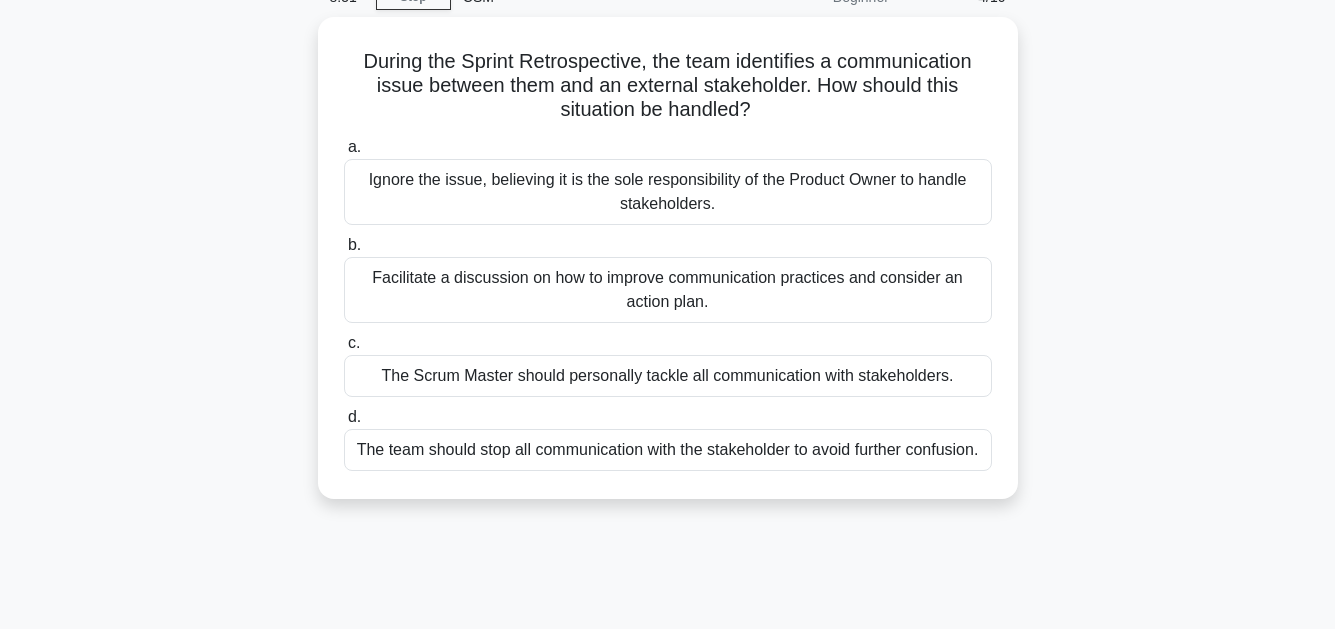 click on "During the Sprint Retrospective, the team identifies a communication issue between them and an external stakeholder. How should this situation be handled?
.spinner_0XTQ{transform-origin:center;animation:spinner_y6GP .75s linear infinite}@keyframes spinner_y6GP{100%{transform:rotate(360deg)}}
a.
Ignore the issue, believing it is the sole responsibility of the Product Owner to handle stakeholders." at bounding box center [668, 270] 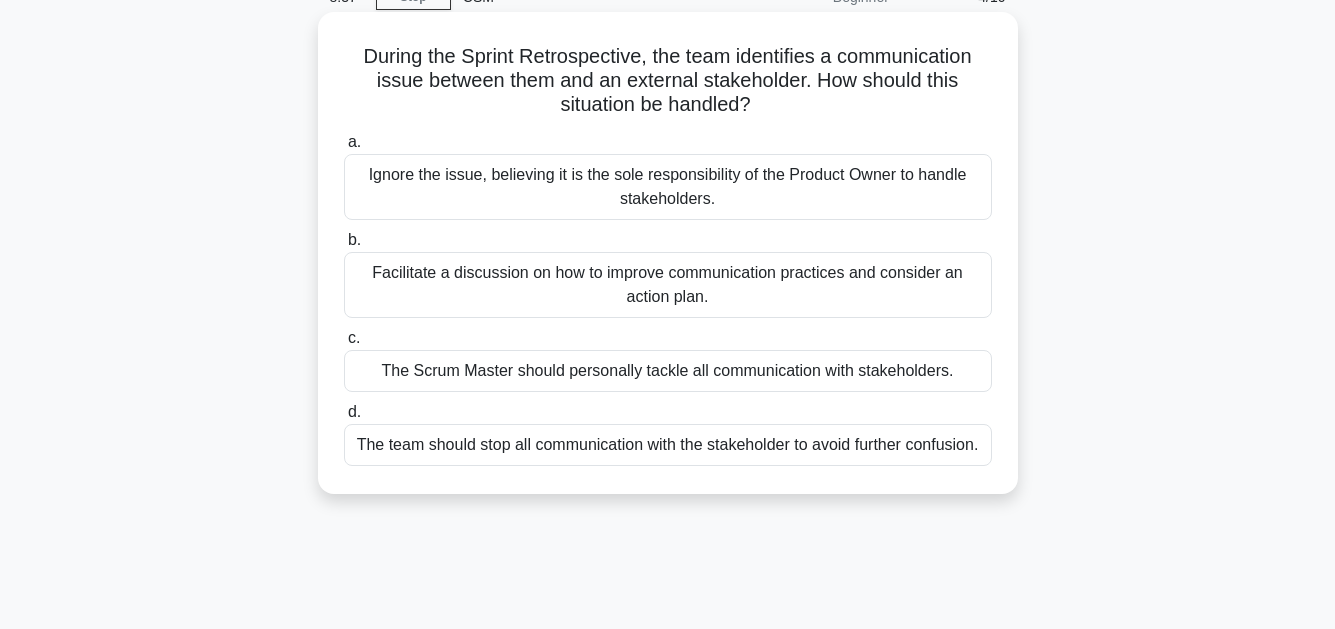 click on "Facilitate a discussion on how to improve communication practices and consider an action plan." at bounding box center (668, 285) 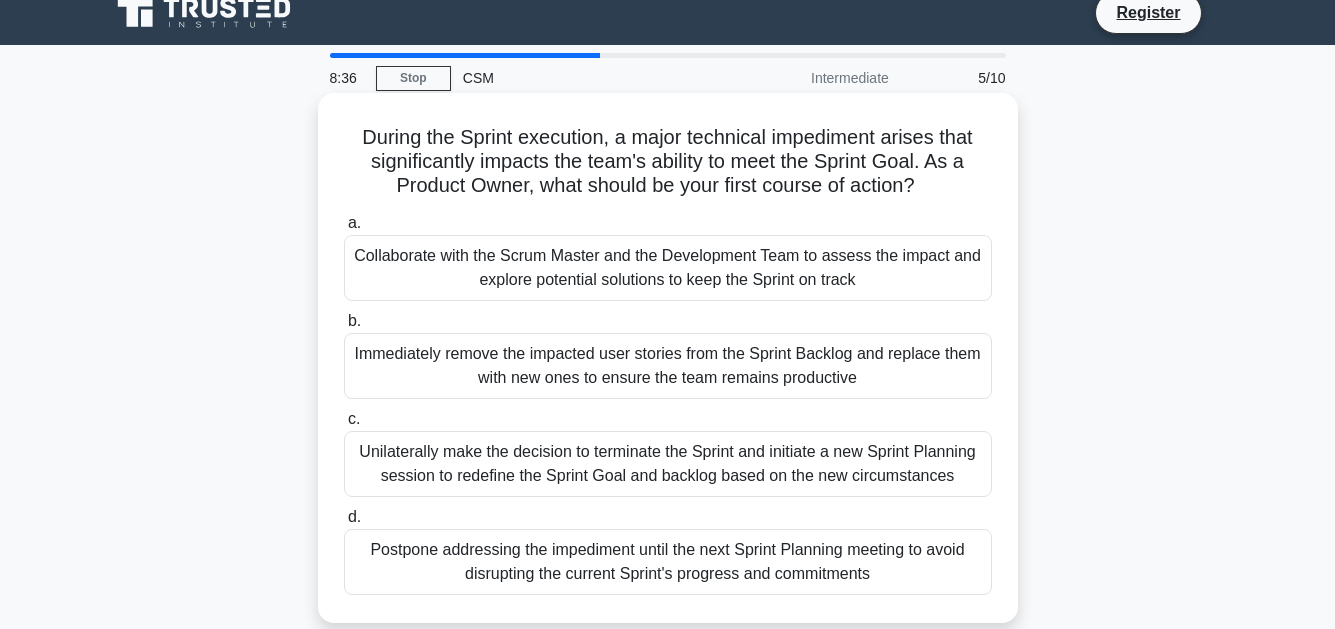 scroll, scrollTop: 0, scrollLeft: 0, axis: both 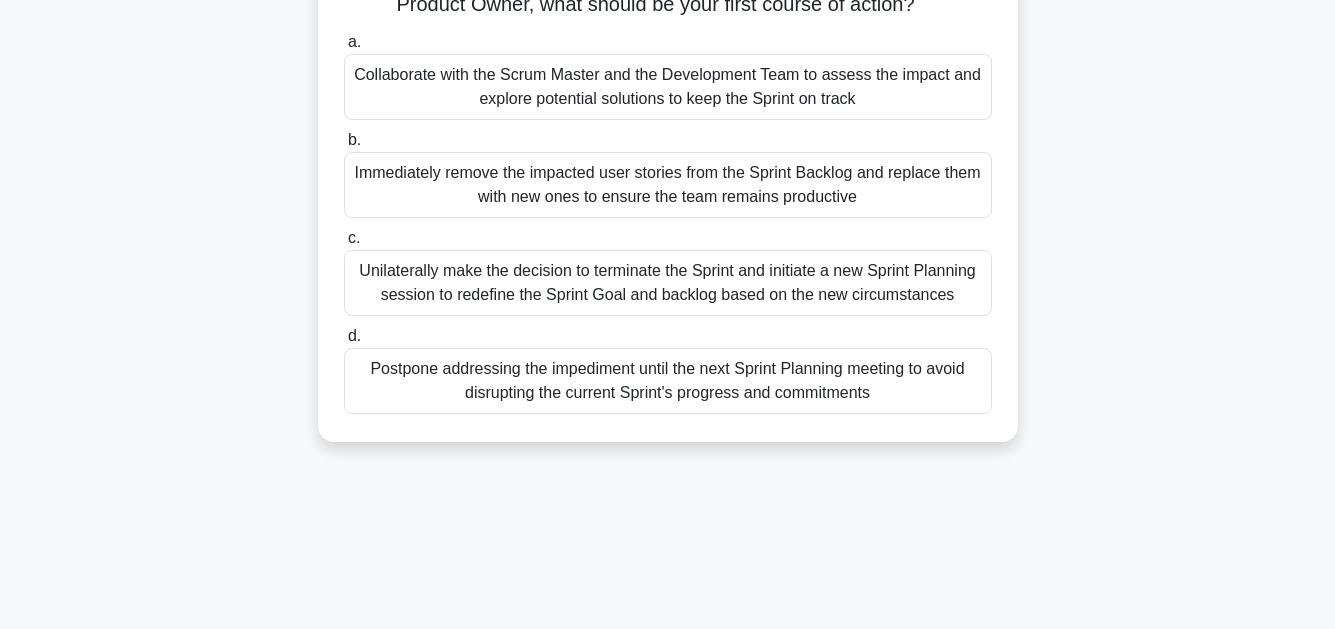 drag, startPoint x: 371, startPoint y: 154, endPoint x: 935, endPoint y: 428, distance: 627.0343 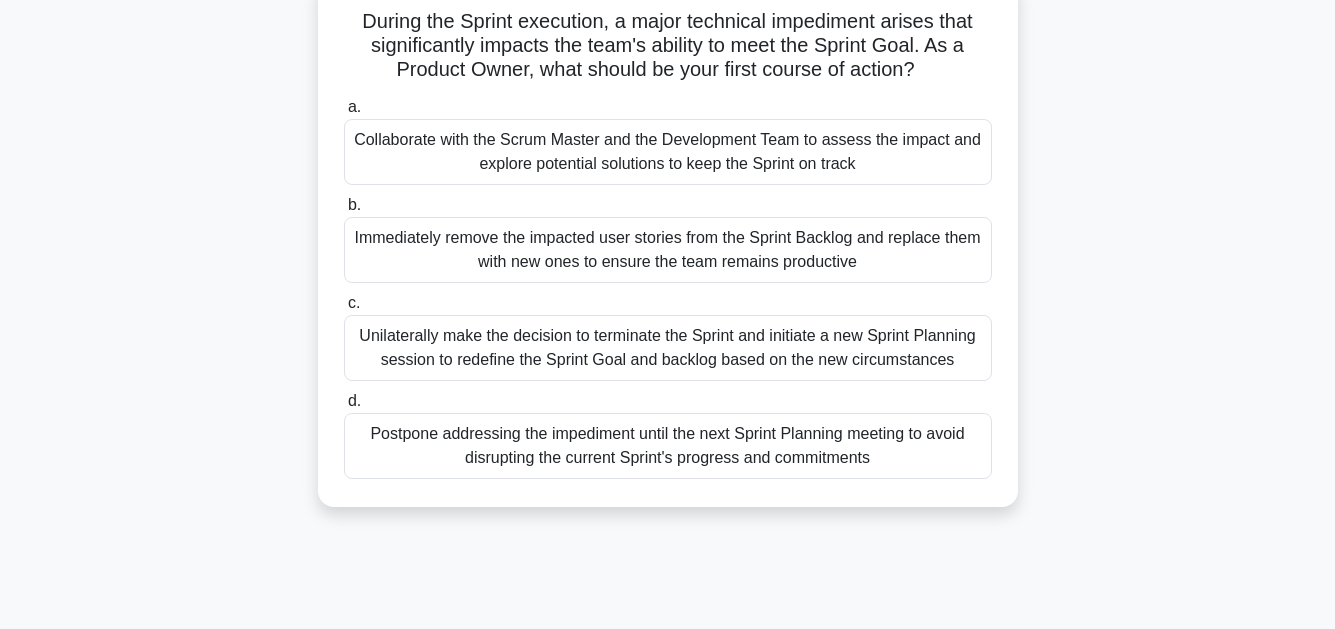 scroll, scrollTop: 100, scrollLeft: 0, axis: vertical 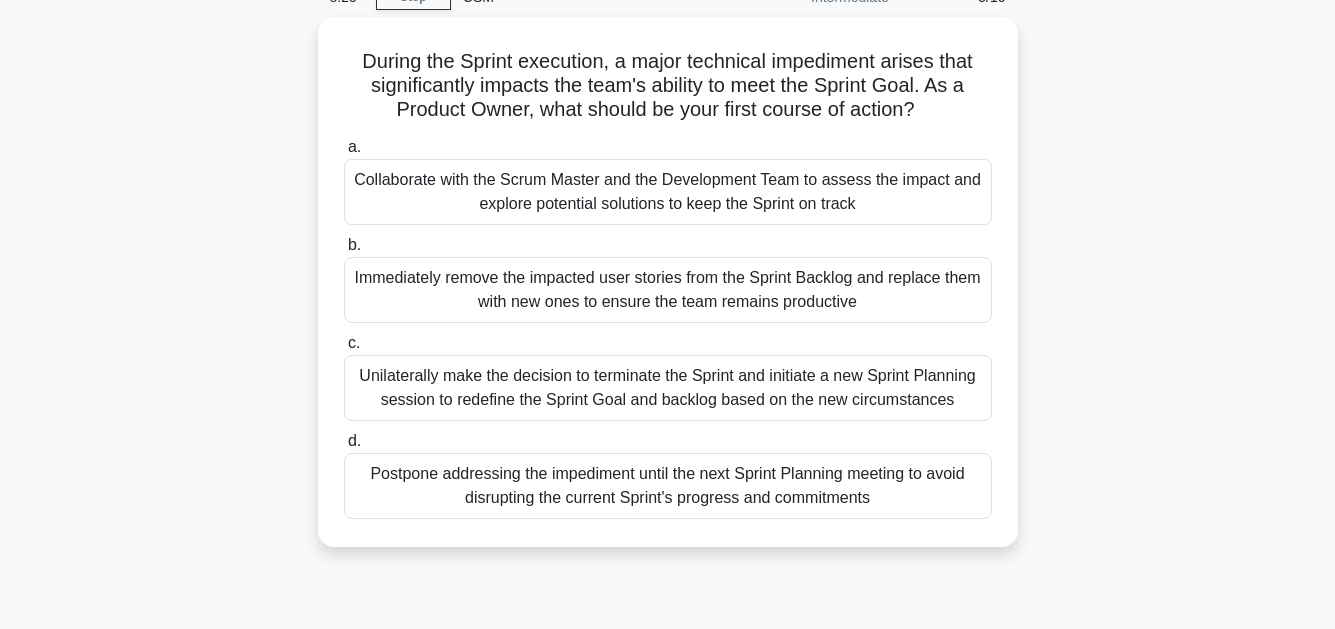 click on "During the Sprint execution, a major technical impediment arises that significantly impacts the team's ability to meet the Sprint Goal. As a Product Owner, what should be your first course of action?
.spinner_0XTQ{transform-origin:center;animation:spinner_y6GP .75s linear infinite}@keyframes spinner_y6GP{100%{transform:rotate(360deg)}}
a.
b.
c." at bounding box center [668, 294] 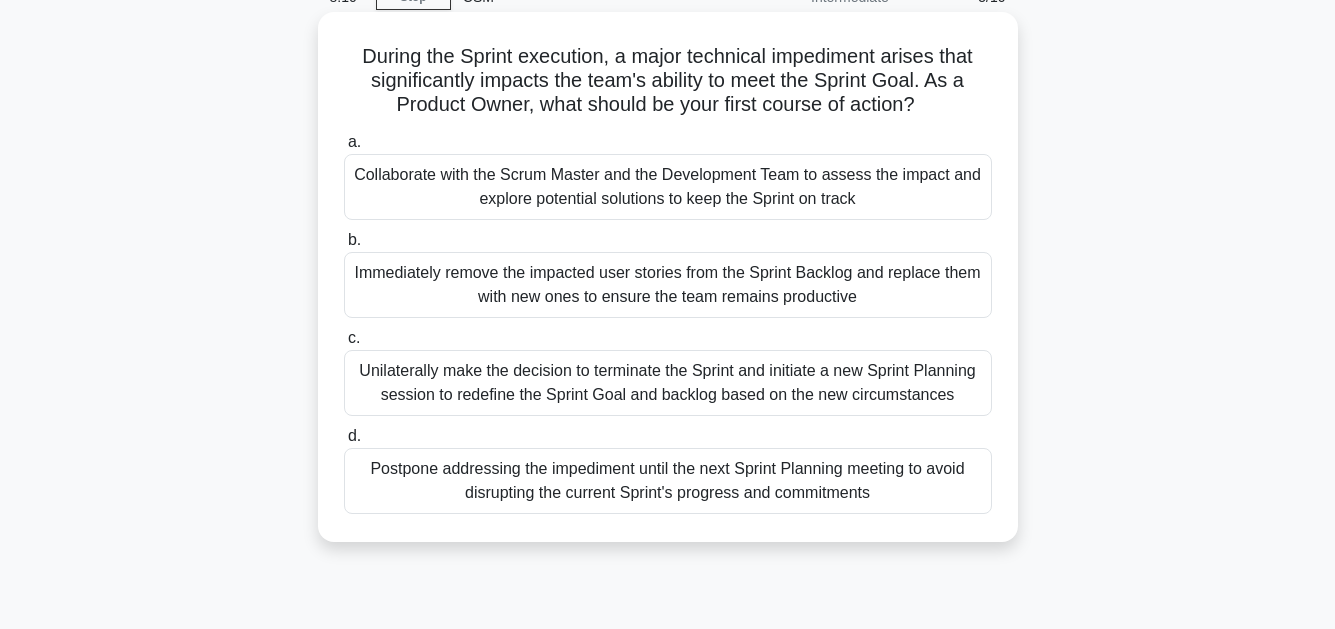 click on "Collaborate with the Scrum Master and the Development Team to assess the impact and explore potential solutions to keep the Sprint on track" at bounding box center [668, 187] 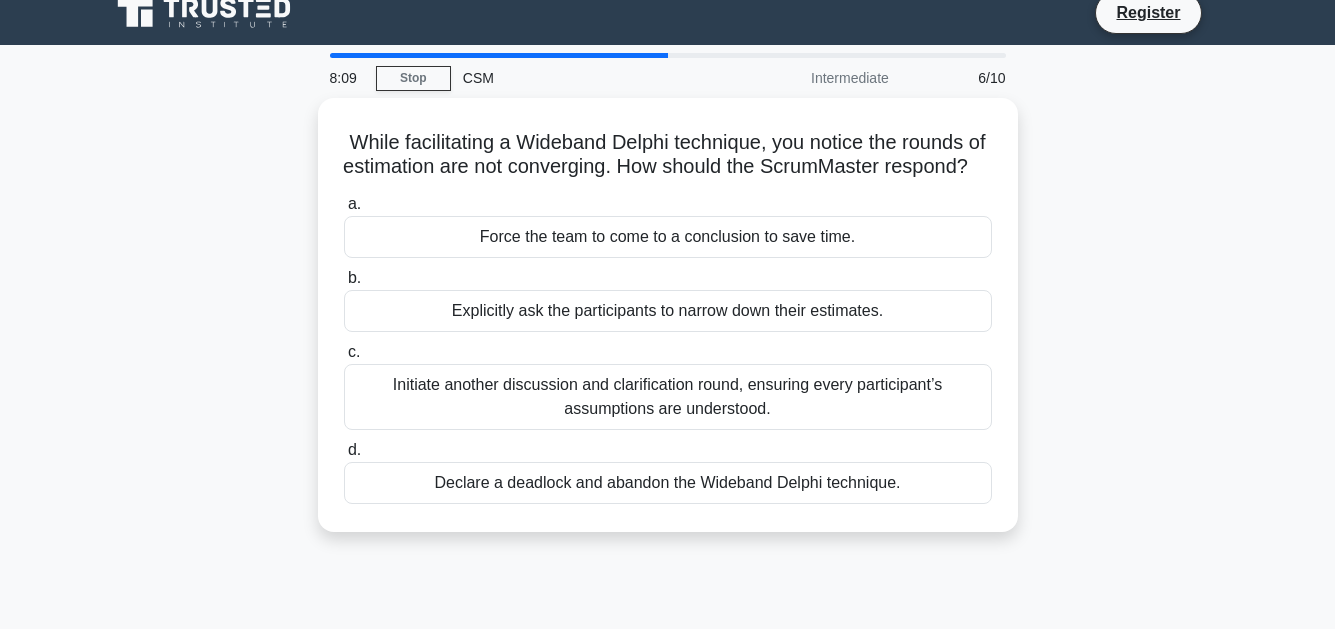 scroll, scrollTop: 0, scrollLeft: 0, axis: both 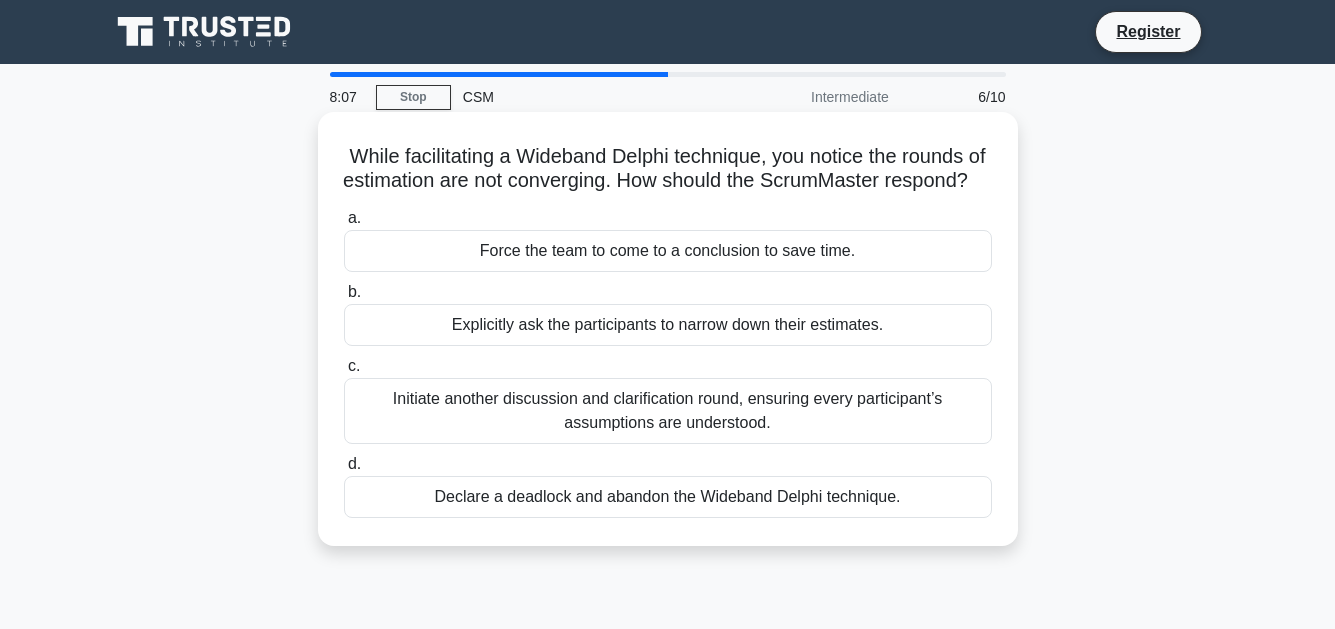 drag, startPoint x: 336, startPoint y: 152, endPoint x: 998, endPoint y: 527, distance: 760.8344 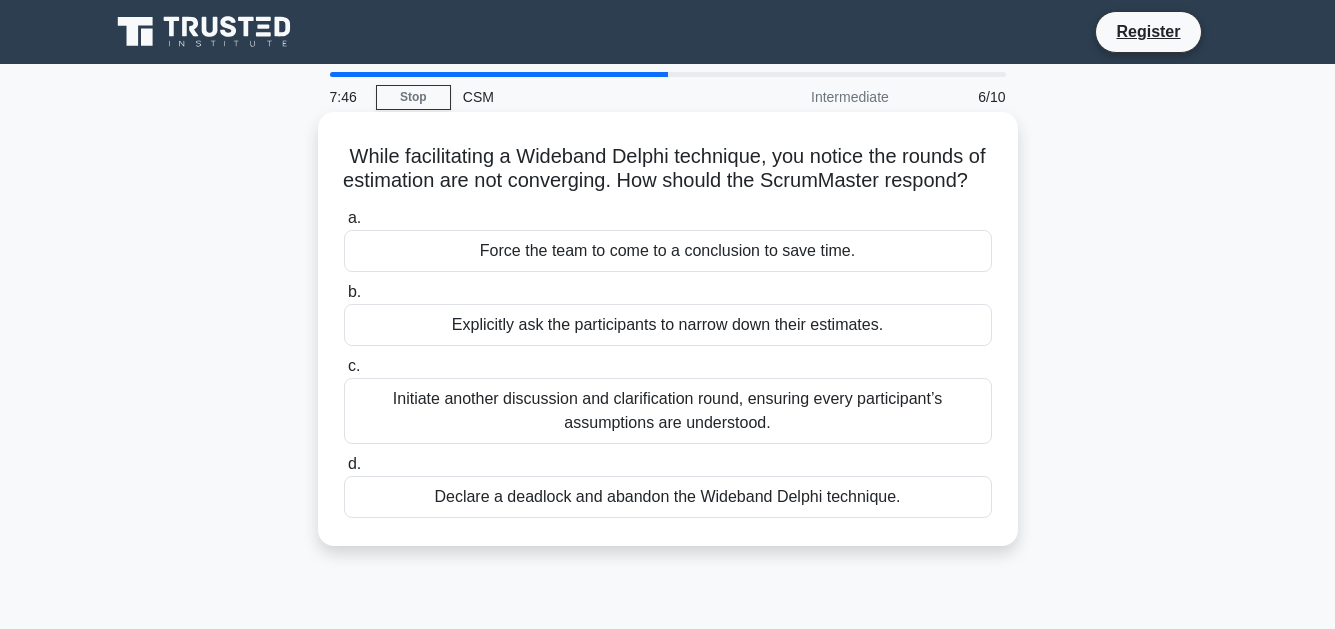 click on "Initiate another discussion and clarification round, ensuring every participant’s assumptions are understood." at bounding box center [668, 411] 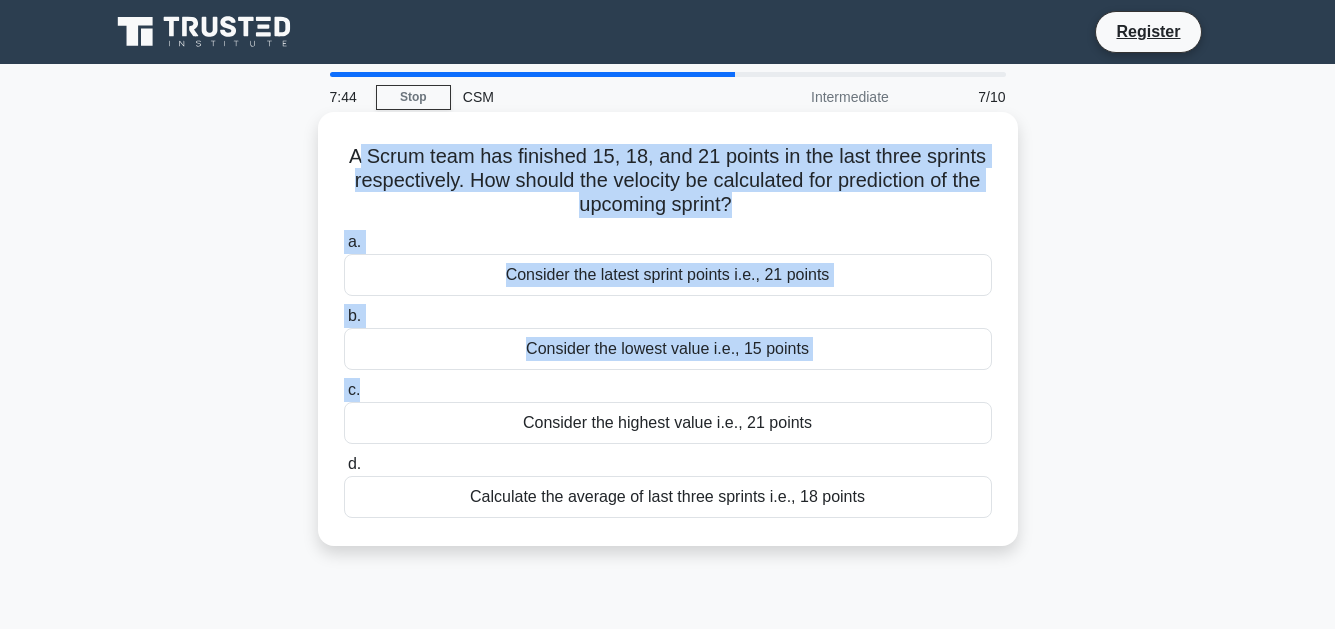 drag, startPoint x: 402, startPoint y: 161, endPoint x: 940, endPoint y: 391, distance: 585.1017 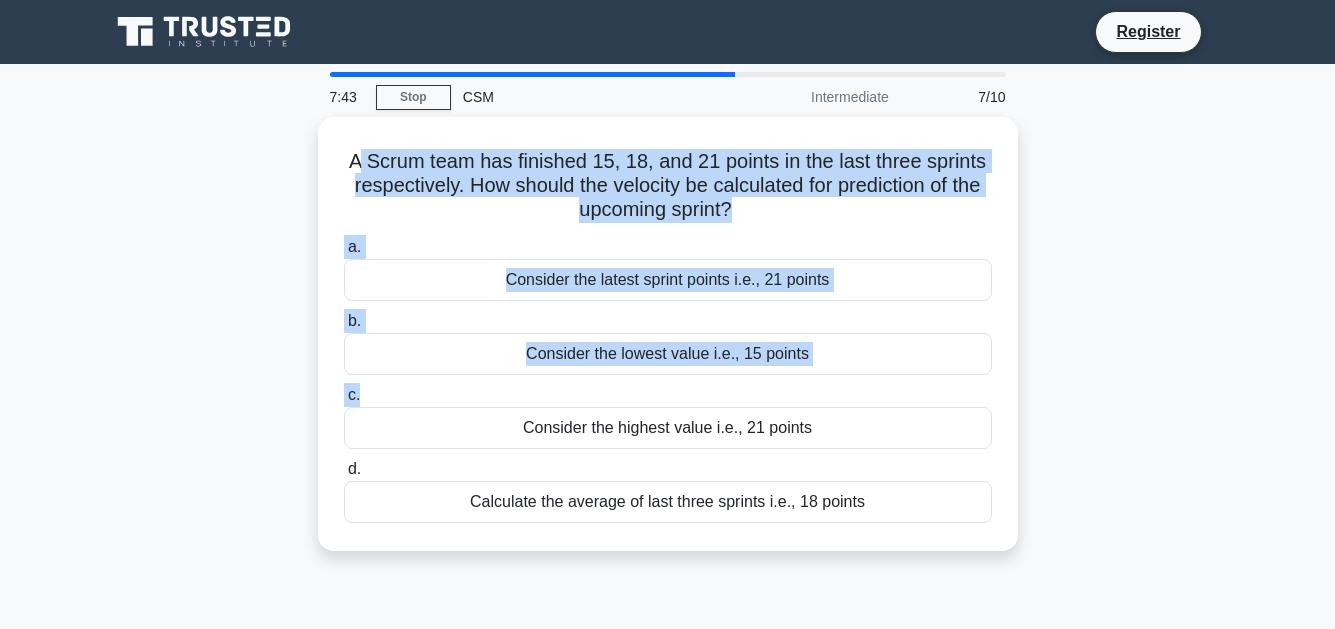 click on "A Scrum team has finished 15, 18, and 21 points in the last three sprints respectively. How should the velocity be calculated for prediction of the upcoming sprint?
.spinner_0XTQ{transform-origin:center;animation:spinner_y6GP .75s linear infinite}@keyframes spinner_y6GP{100%{transform:rotate(360deg)}}
a.
Consider the latest sprint points i.e., 21 points
b. c. d." at bounding box center [668, 346] 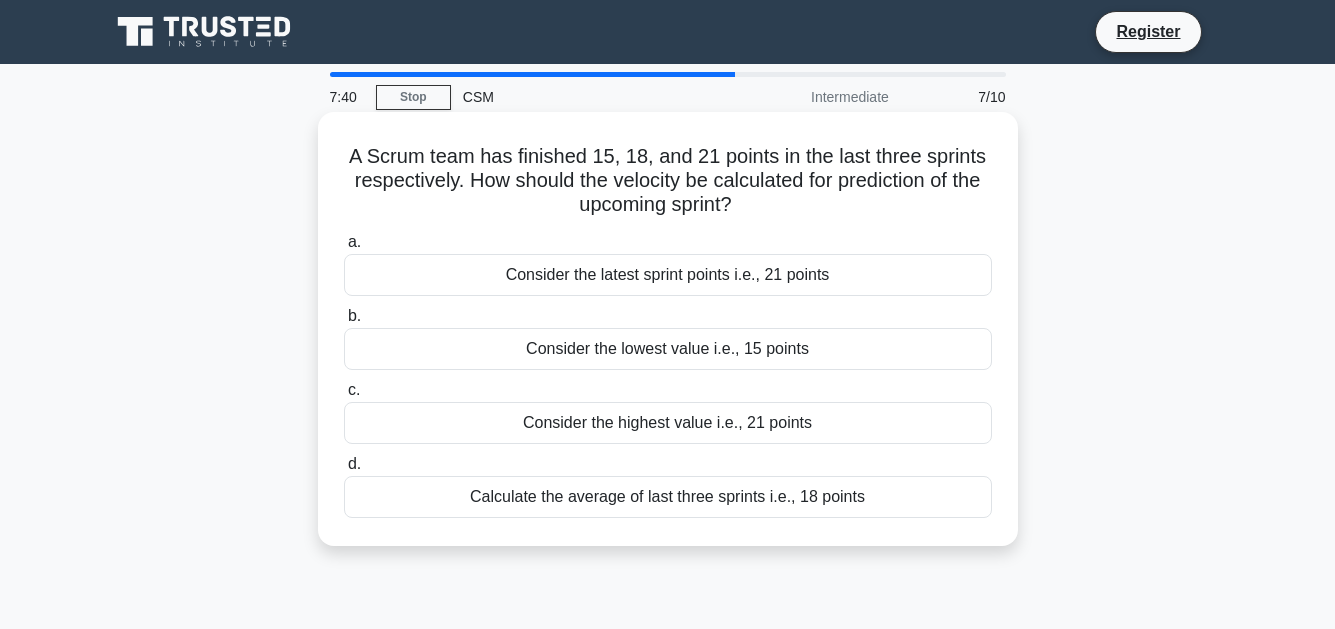 drag, startPoint x: 390, startPoint y: 160, endPoint x: 973, endPoint y: 507, distance: 678.45264 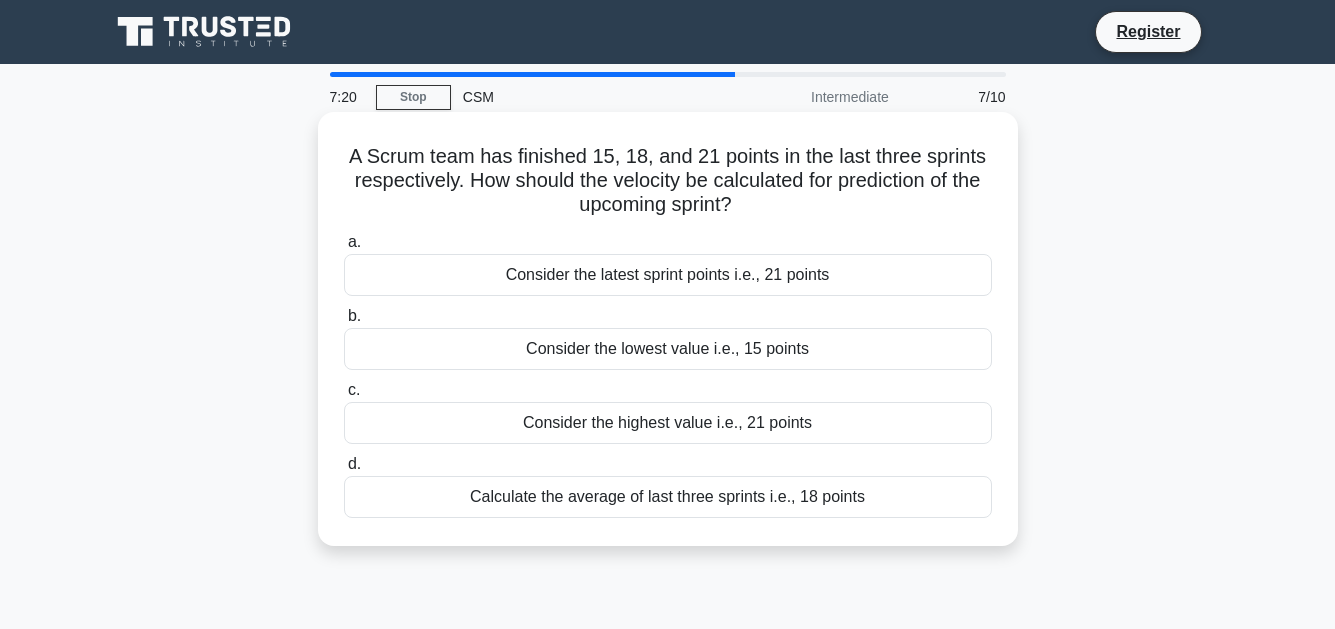 click on "Calculate the average of last three sprints i.e., 18 points" at bounding box center [668, 497] 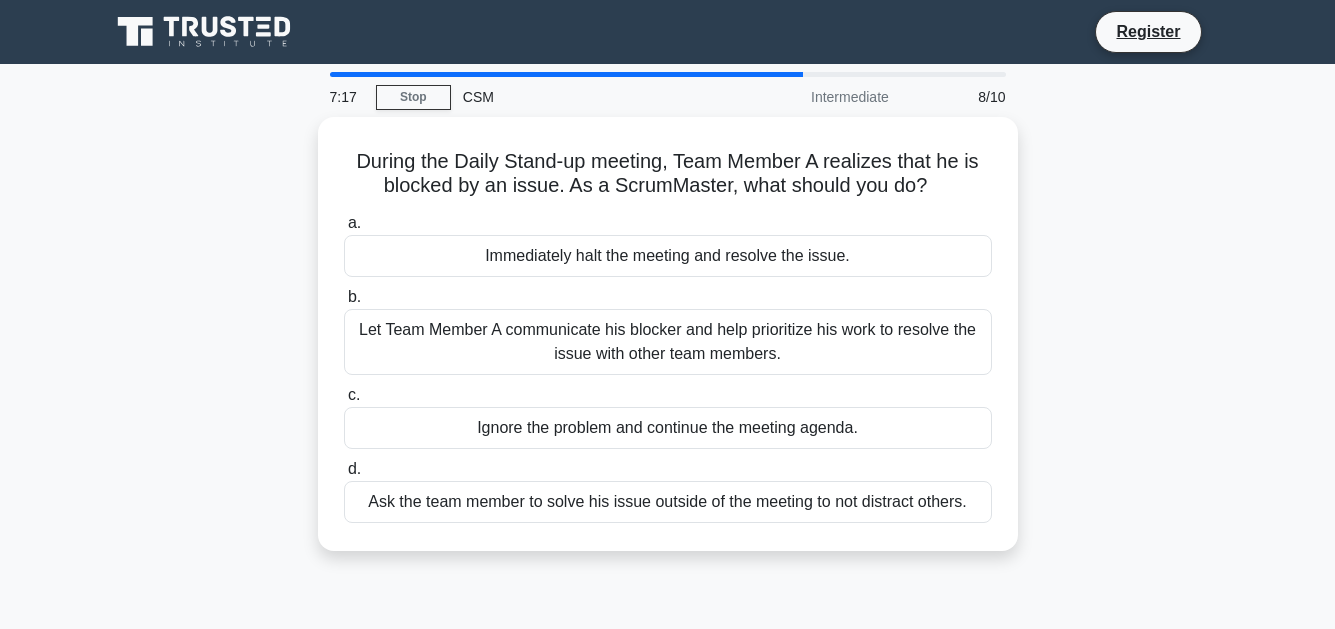 drag, startPoint x: 349, startPoint y: 154, endPoint x: 1064, endPoint y: 535, distance: 810.1765 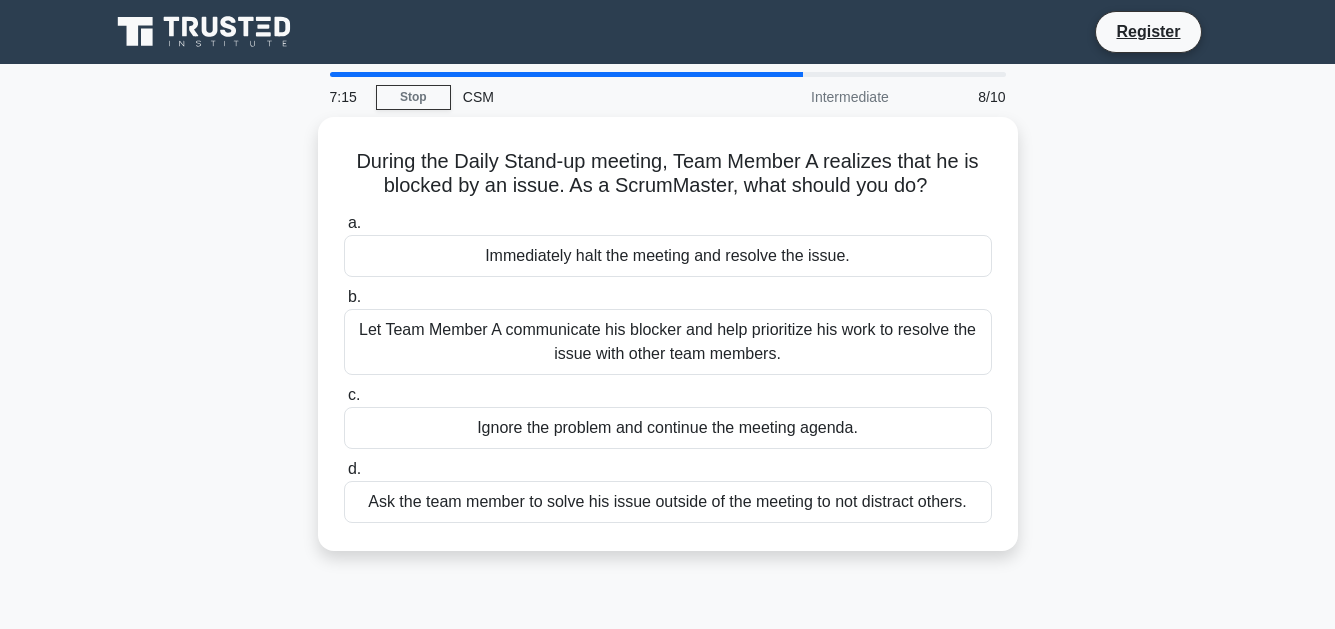 click on "During the Daily Stand-up meeting, Team Member A realizes that he is blocked by an issue. As a ScrumMaster, what should you do?
.spinner_0XTQ{transform-origin:center;animation:spinner_y6GP .75s linear infinite}@keyframes spinner_y6GP{100%{transform:rotate(360deg)}}
a.
Immediately halt the meeting and resolve the issue.
b. c. d." at bounding box center [668, 346] 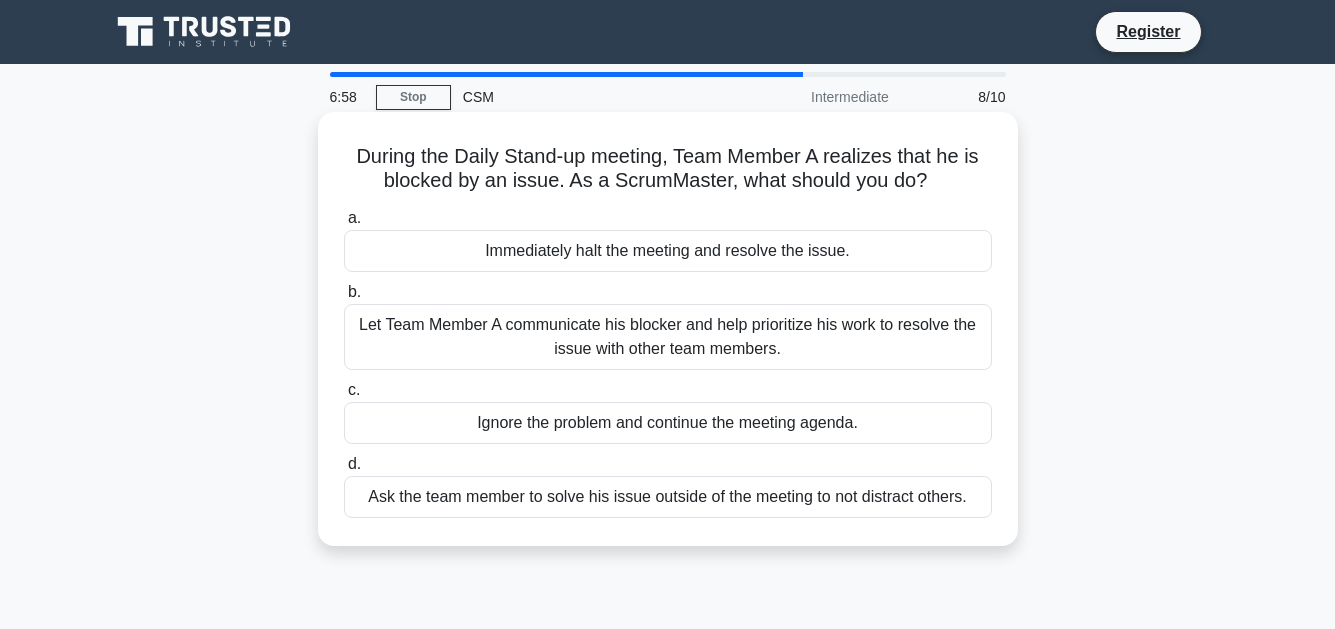 click on "Let Team Member A communicate his blocker and help prioritize his work to resolve the issue with other team members." at bounding box center (668, 337) 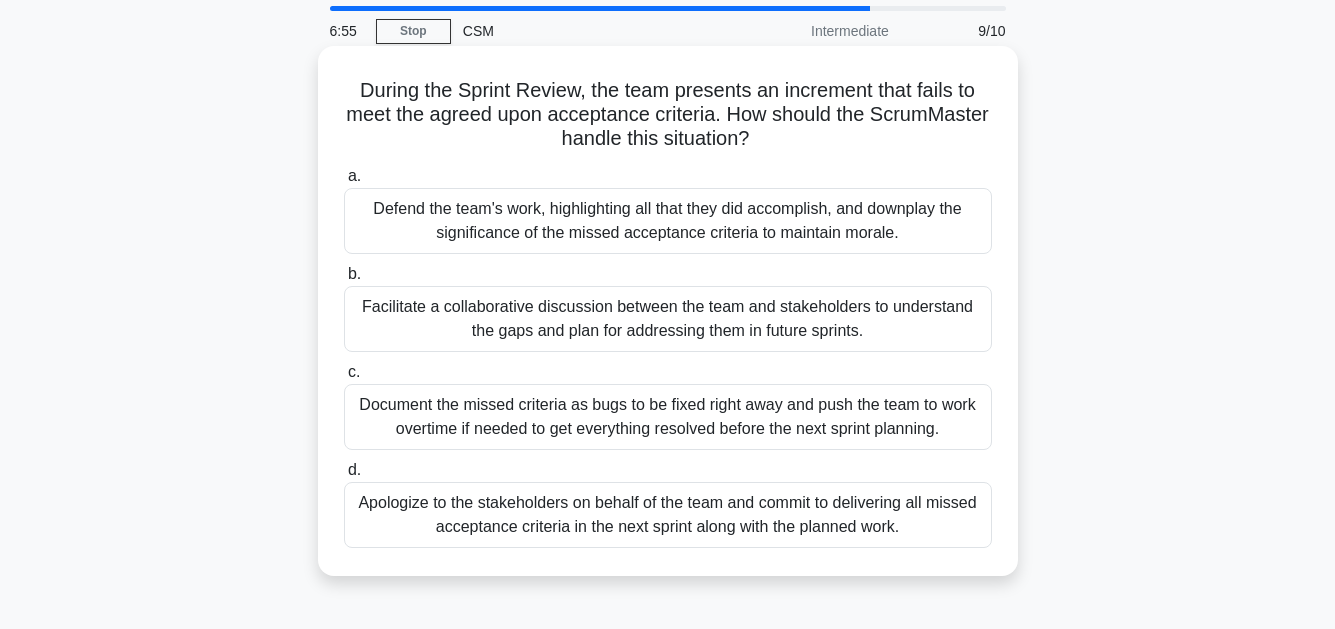 scroll, scrollTop: 100, scrollLeft: 0, axis: vertical 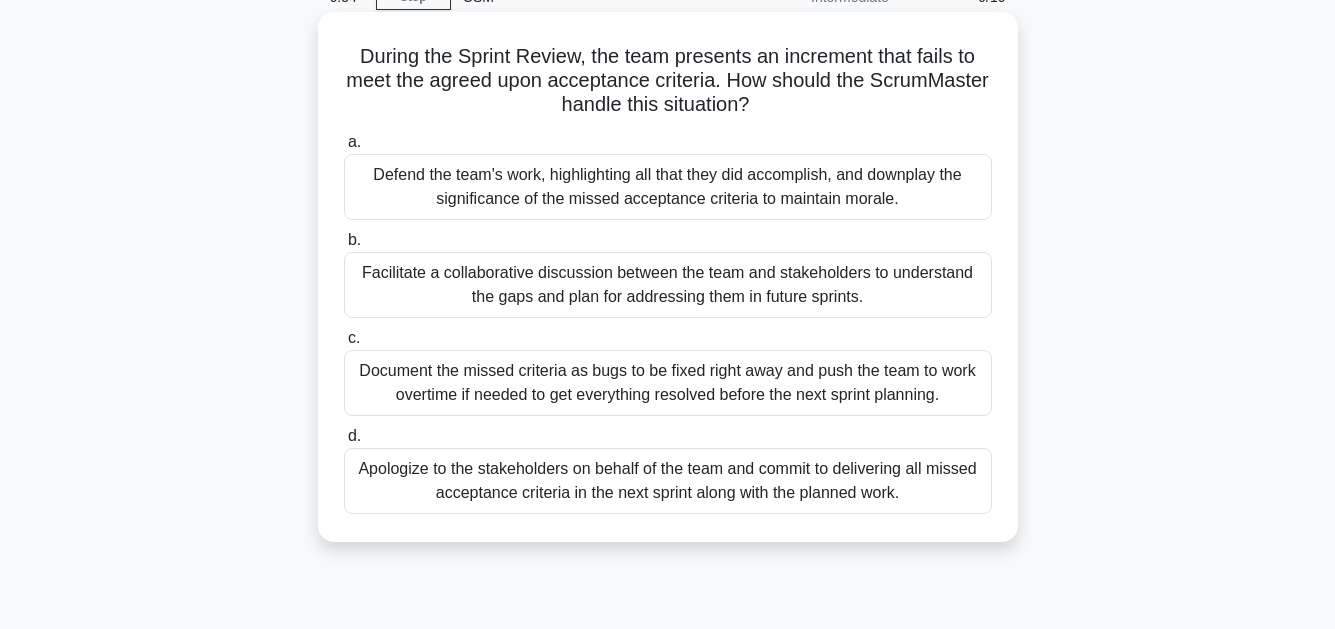 copy on "uring the Sprint Review, the team presents an increment that fails to meet the agreed upon acceptance criteria. How should the ScrumMaster handle this situation?
.spinner_0XTQ{transform-origin:center;animation:spinner_y6GP .75s linear infinite}@keyframes spinner_y6GP{100%{transform:rotate(360deg)}}
a.
Defend the team's work, highlighting all that they did accomplish, and downplay the significance of the missed acceptance criteria to maintain morale.
b.
Facilitate a collaborative discussion between the team and stakeholders to understand the gaps and plan for addressing them in future sprints.
c.
Document the missed criteria as bugs to be fixed right away and push the team to work overtime if needed to get everything resolved before the next sprint planning.
..." 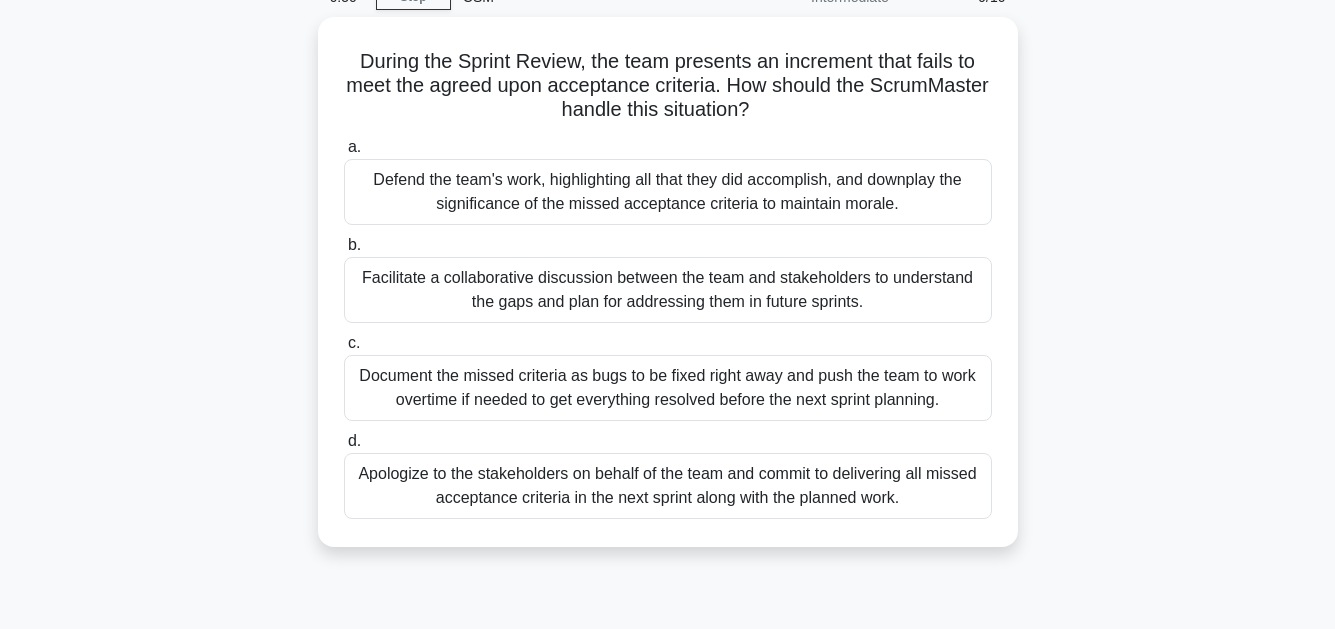 click on "During the Sprint Review, the team presents an increment that fails to meet the agreed upon acceptance criteria. How should the ScrumMaster handle this situation?
.spinner_0XTQ{transform-origin:center;animation:spinner_y6GP .75s linear infinite}@keyframes spinner_y6GP{100%{transform:rotate(360deg)}}
a.
b.
c. d." at bounding box center (668, 294) 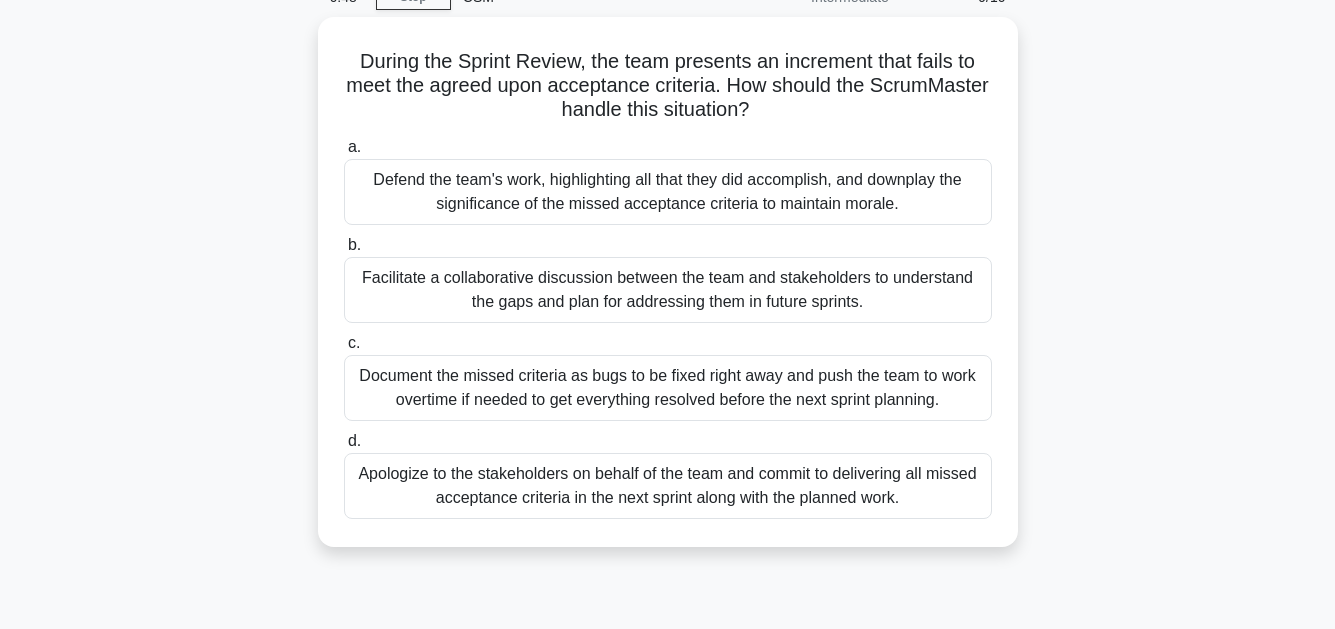 click on "During the Sprint Review, the team presents an increment that fails to meet the agreed upon acceptance criteria. How should the ScrumMaster handle this situation?
.spinner_0XTQ{transform-origin:center;animation:spinner_y6GP .75s linear infinite}@keyframes spinner_y6GP{100%{transform:rotate(360deg)}}
a.
b.
c. d." at bounding box center [668, 294] 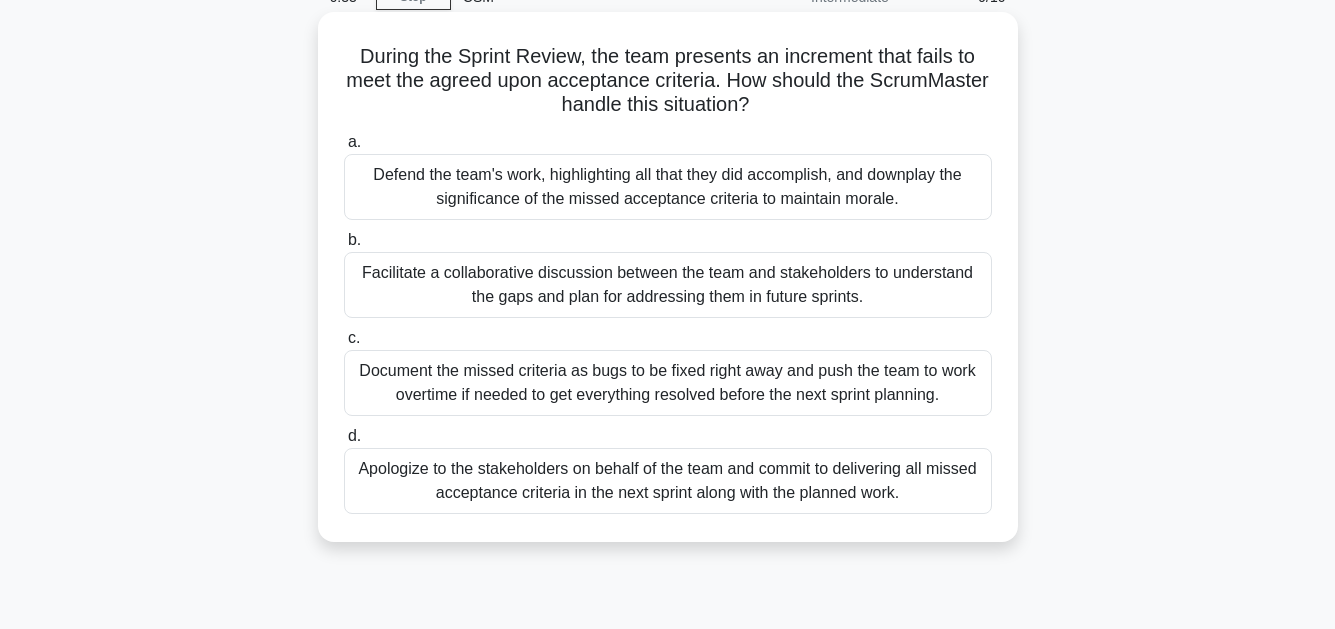 click on "Facilitate a collaborative discussion between the team and stakeholders to understand the gaps and plan for addressing them in future sprints." at bounding box center [668, 285] 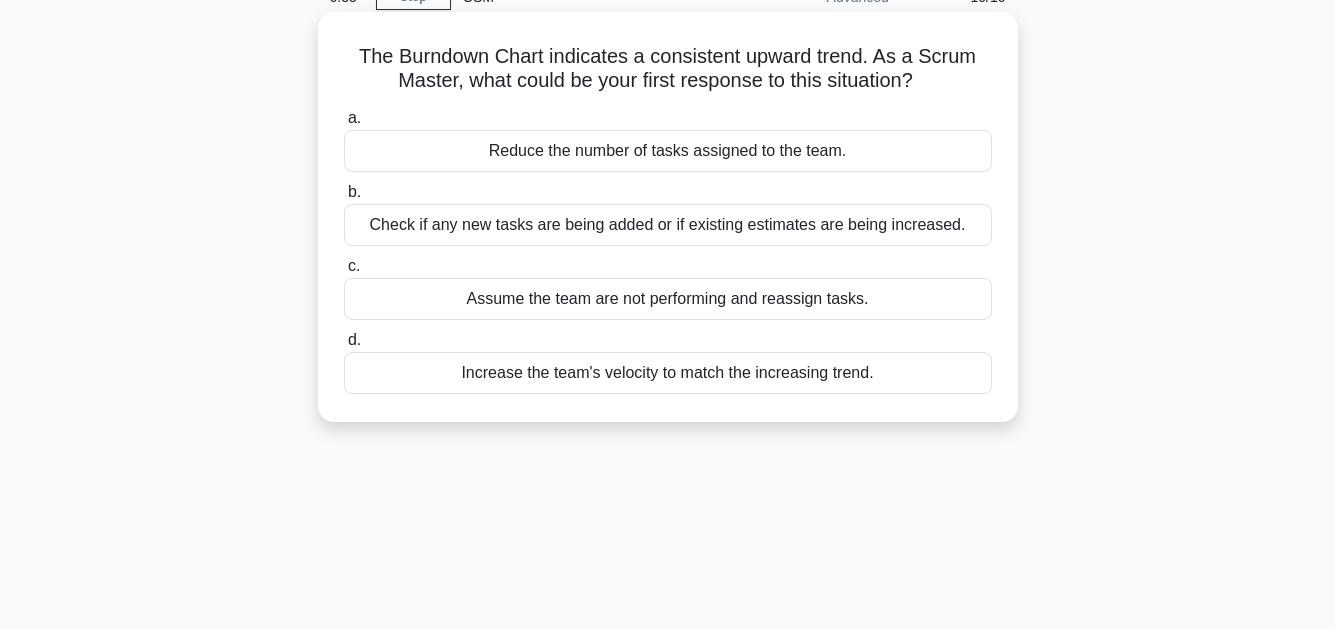 scroll, scrollTop: 0, scrollLeft: 0, axis: both 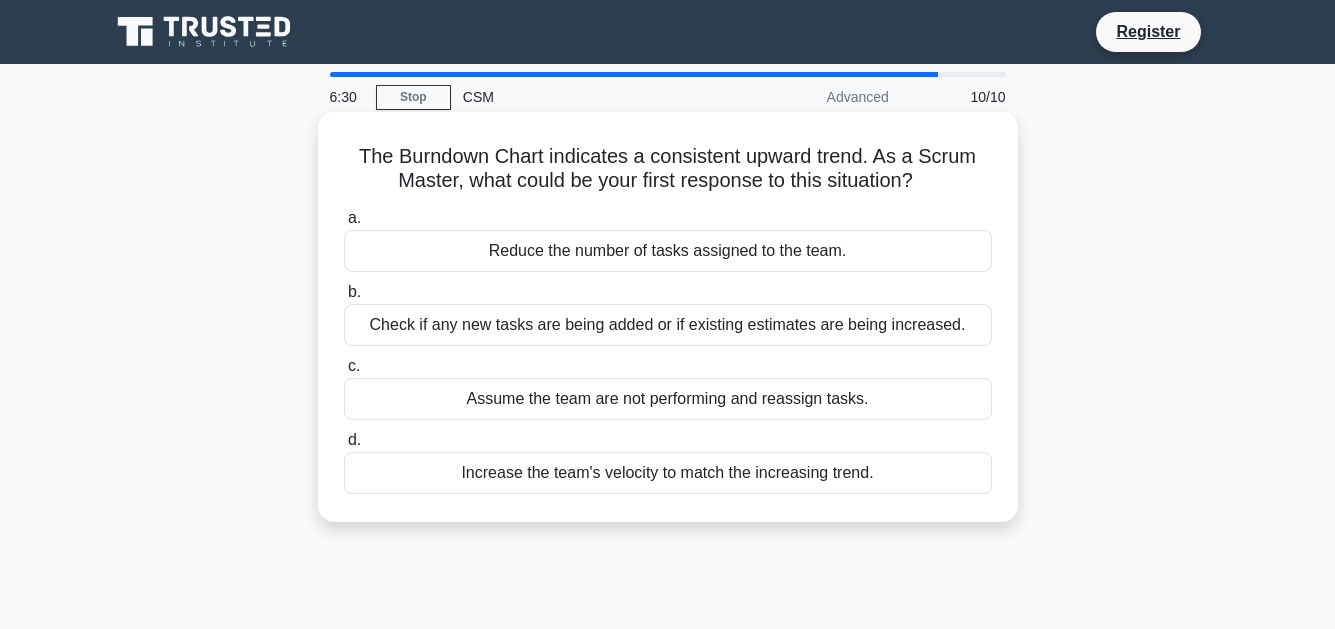 drag, startPoint x: 341, startPoint y: 152, endPoint x: 994, endPoint y: 495, distance: 737.60284 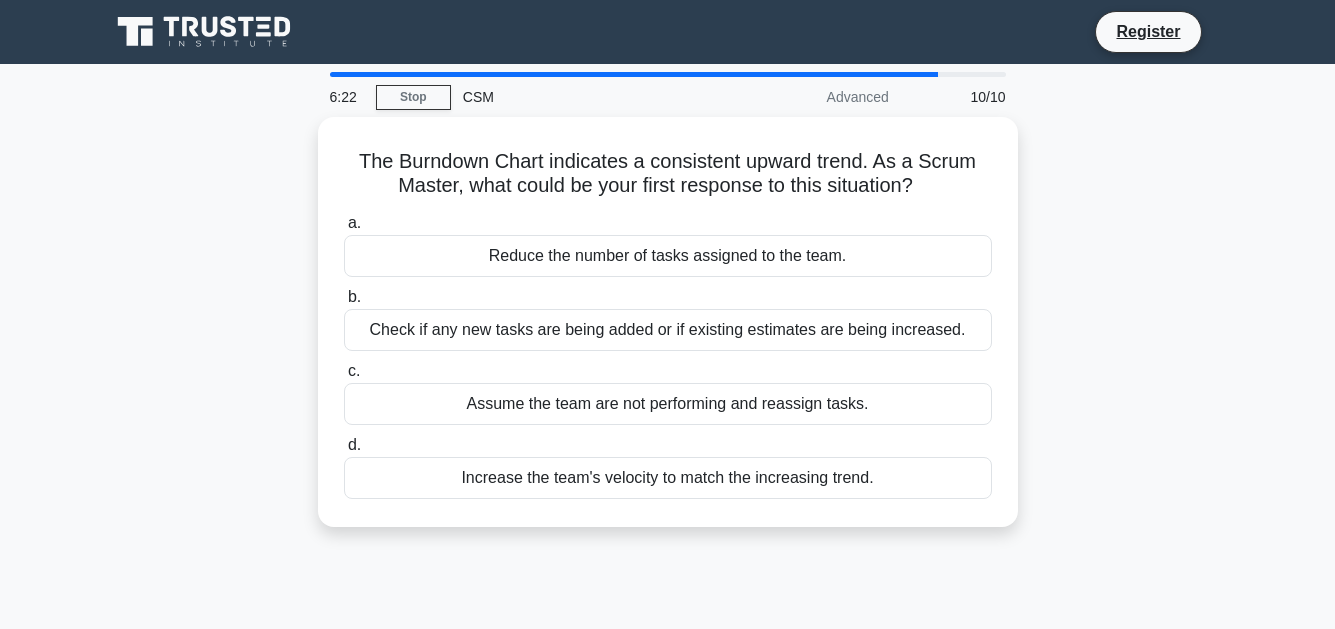 click on "The Burndown Chart indicates a consistent upward trend. As a Scrum Master, what could be your first response to this situation?
.spinner_0XTQ{transform-origin:center;animation:spinner_y6GP .75s linear infinite}@keyframes spinner_y6GP{100%{transform:rotate(360deg)}}
a.
Reduce the number of tasks assigned to the team.
b. c. d." at bounding box center (668, 334) 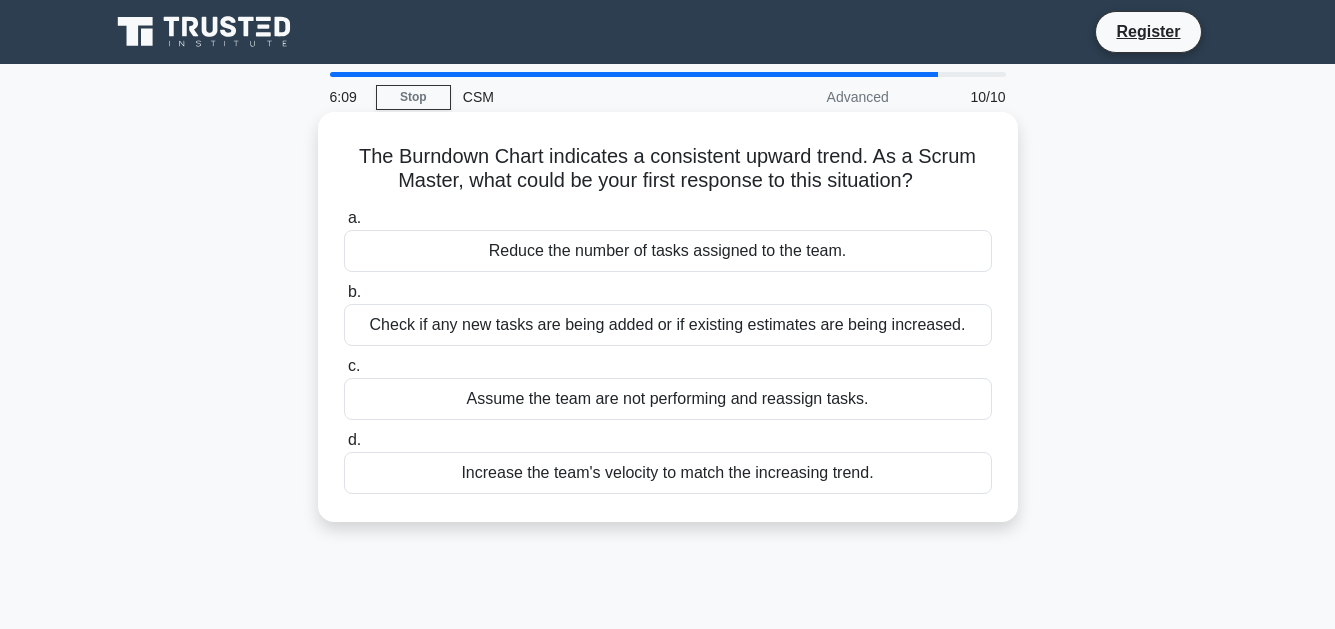 click on "Check if any new tasks are being added or if existing estimates are being increased." at bounding box center [668, 325] 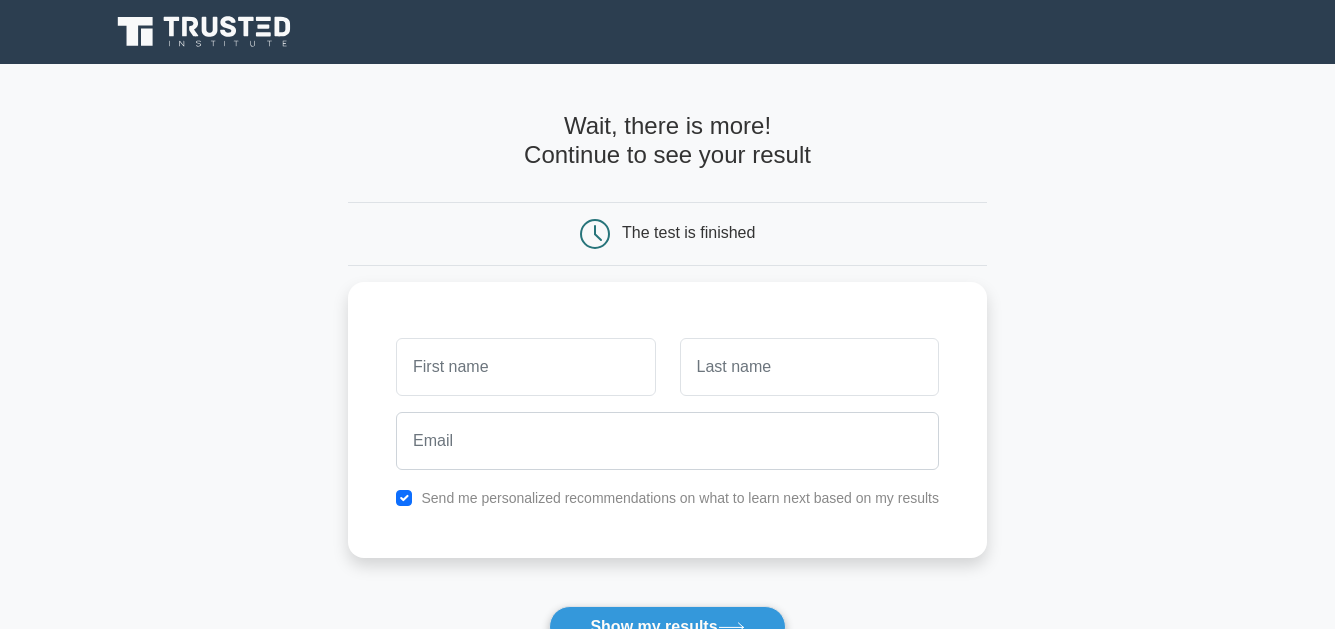 scroll, scrollTop: 0, scrollLeft: 0, axis: both 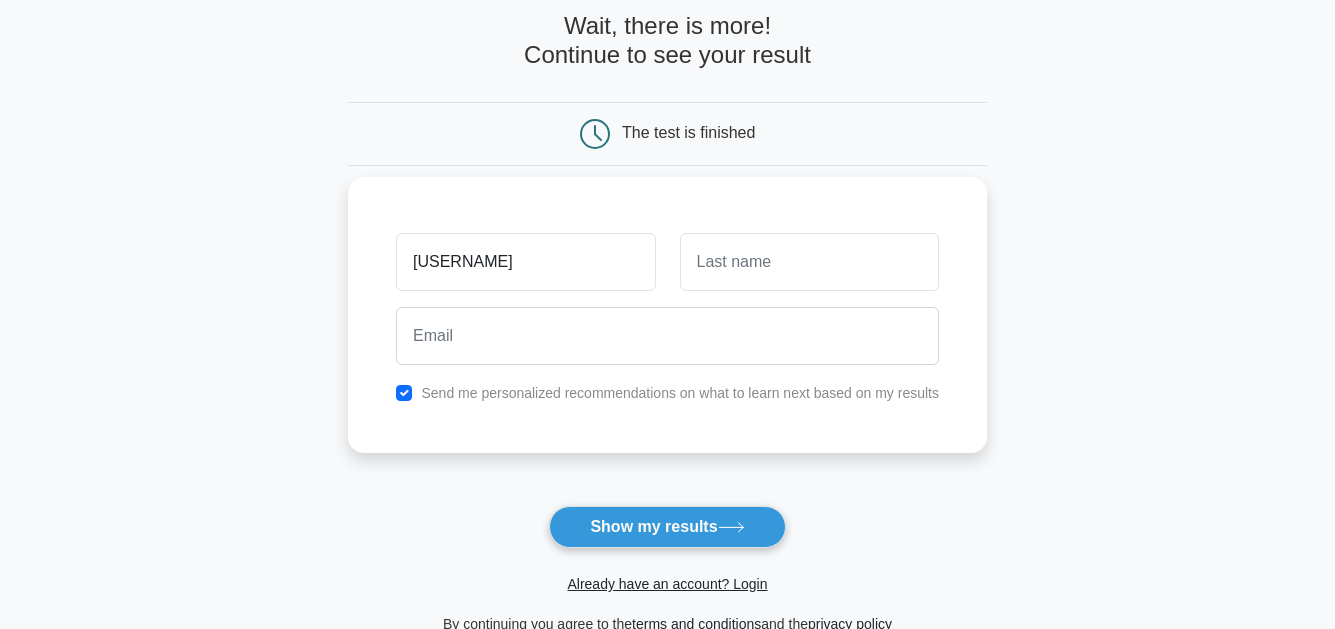 type on "[USERNAME]" 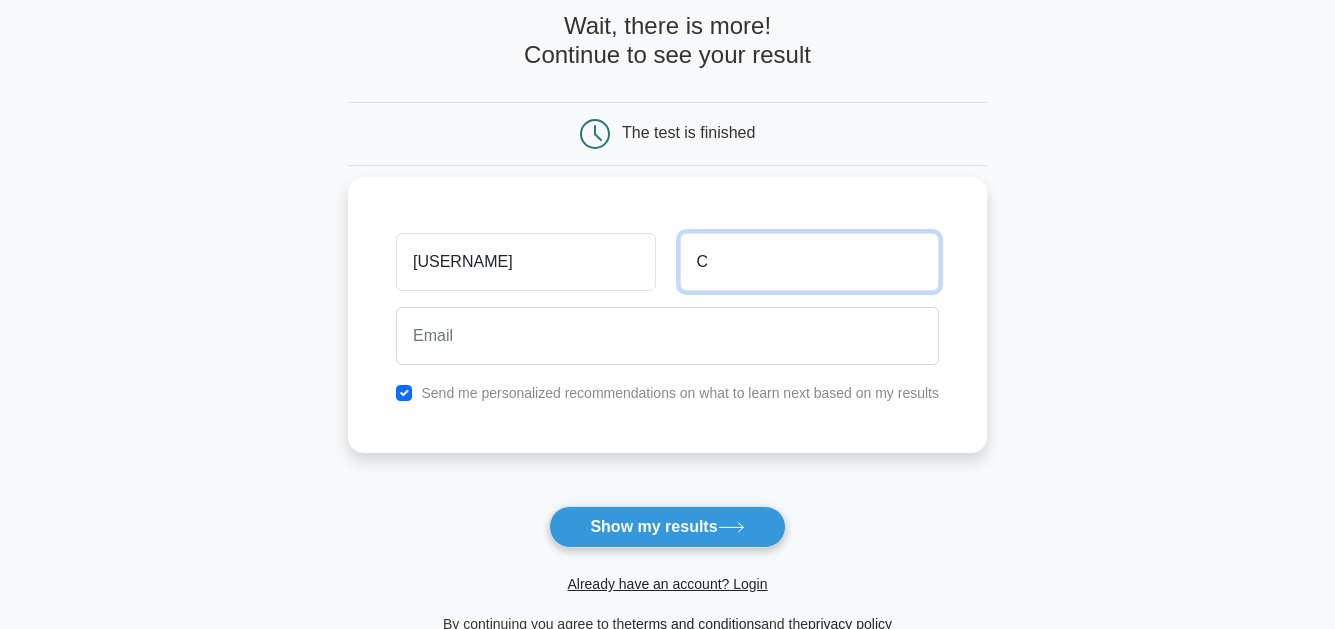 type on "C" 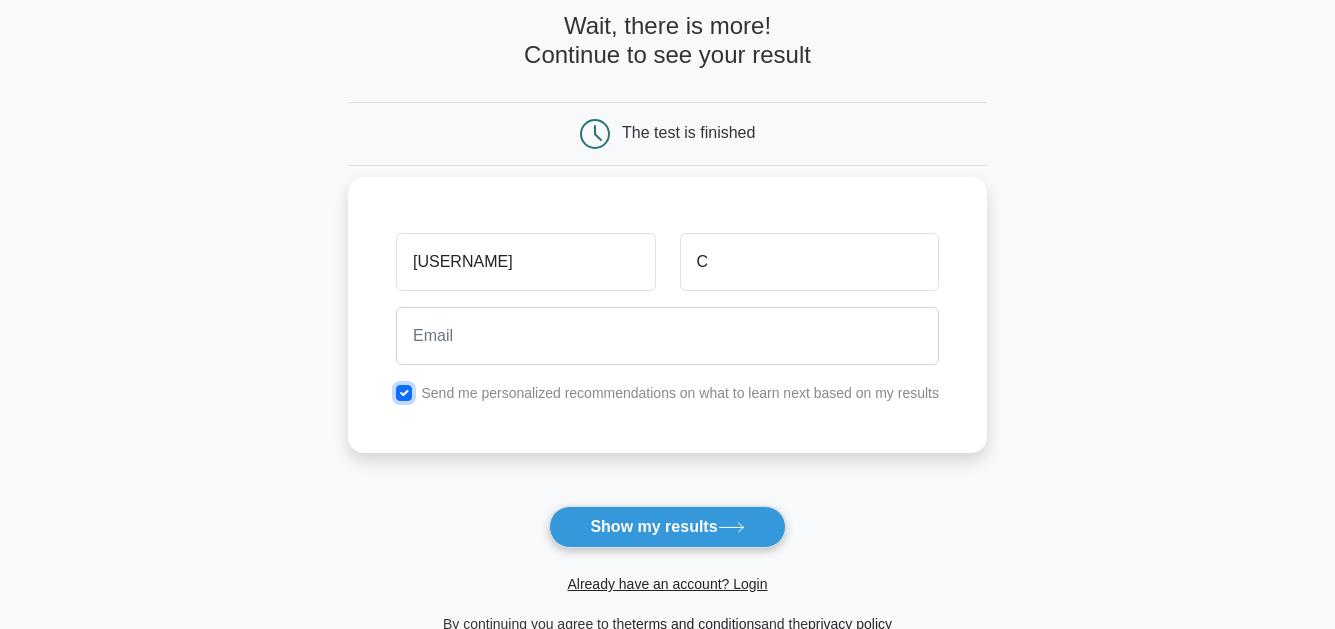 click at bounding box center [404, 393] 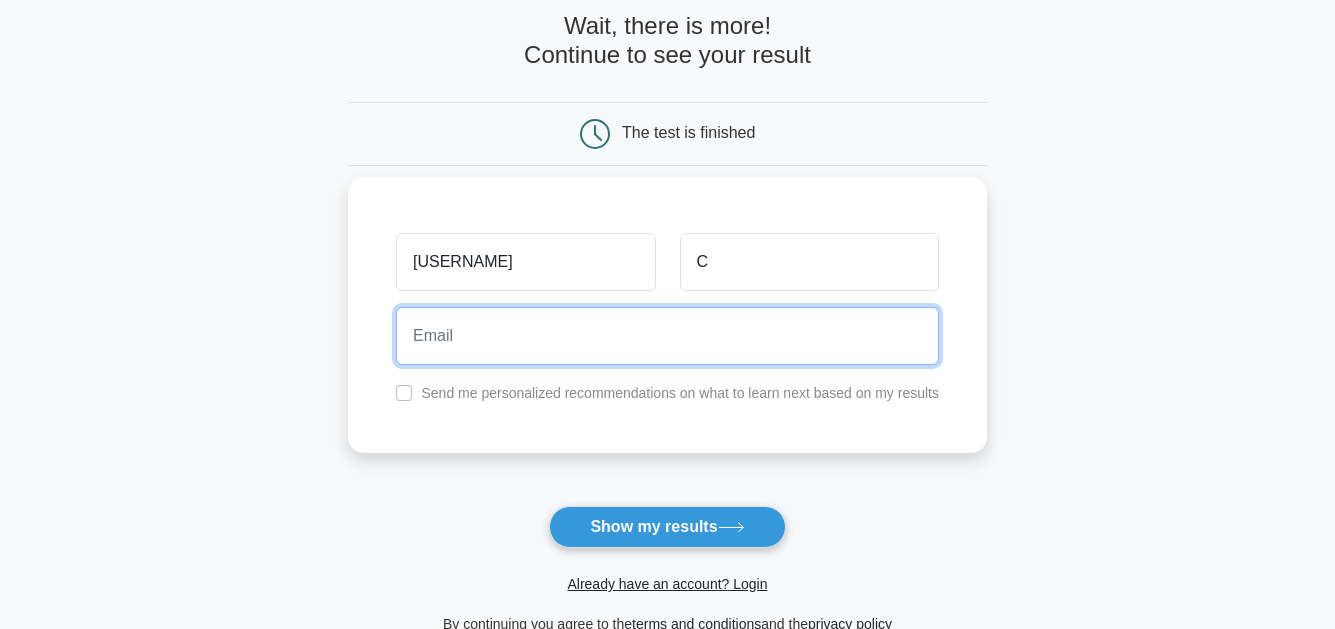 click at bounding box center (667, 336) 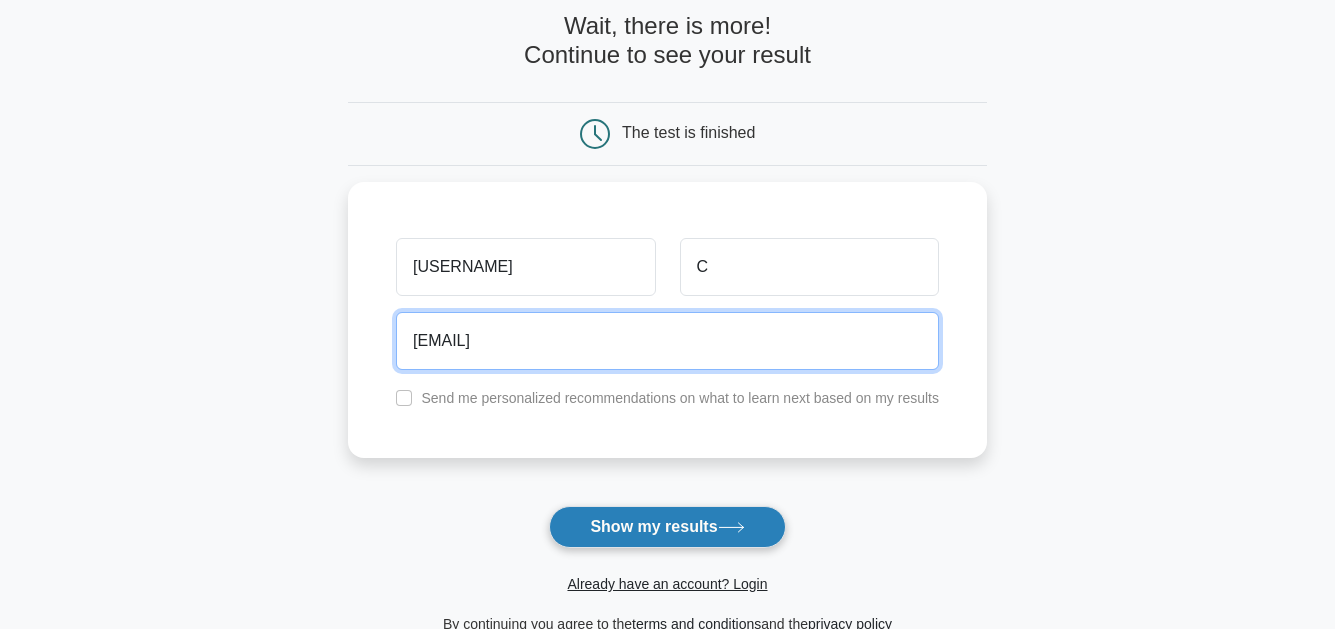type on "[EMAIL]" 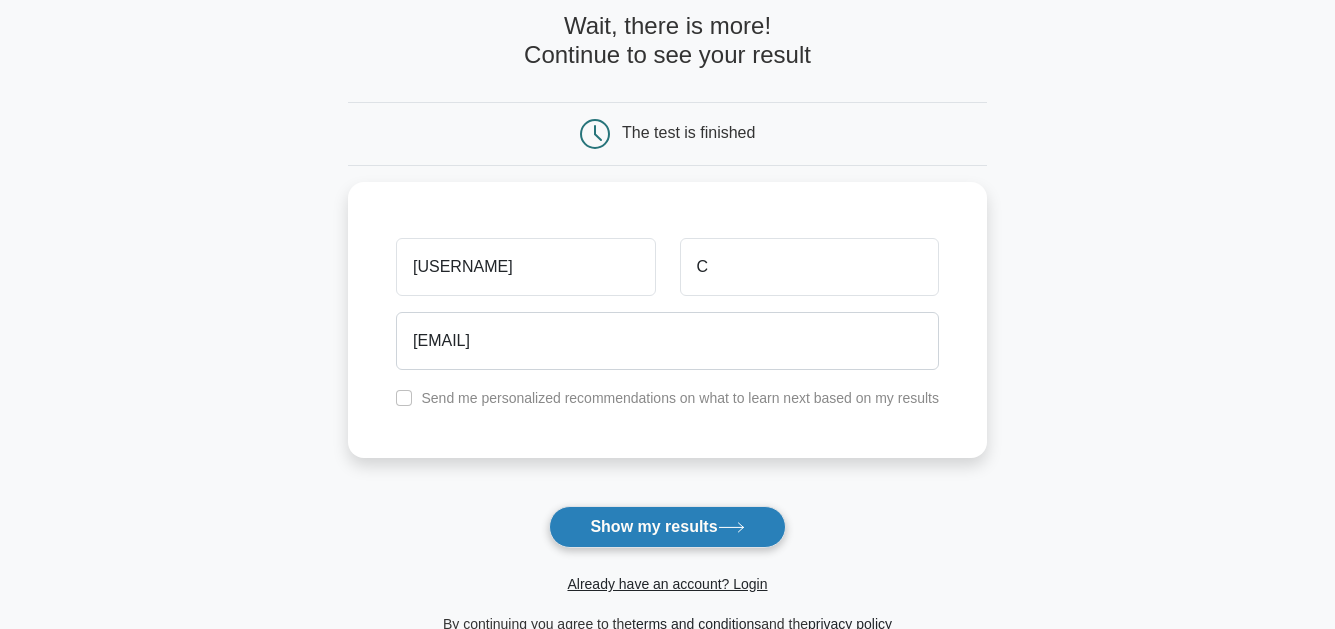 click on "Show my results" at bounding box center [667, 527] 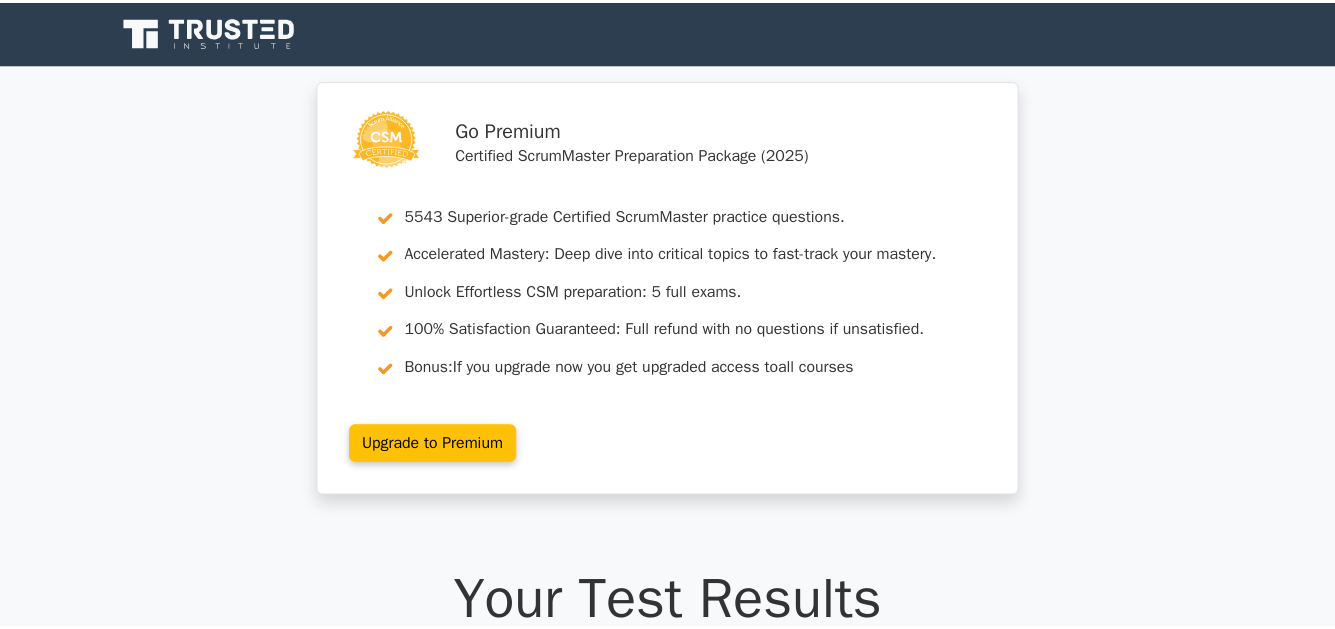 scroll, scrollTop: 0, scrollLeft: 0, axis: both 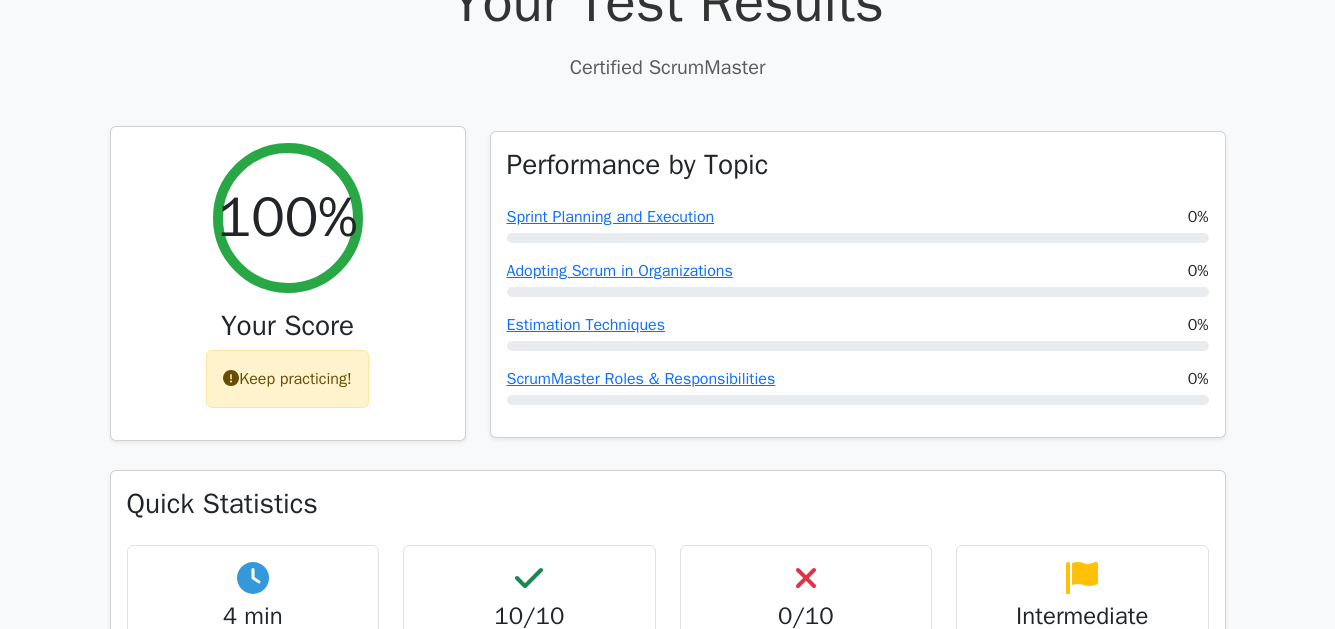 drag, startPoint x: 316, startPoint y: 391, endPoint x: 382, endPoint y: 401, distance: 66.75328 